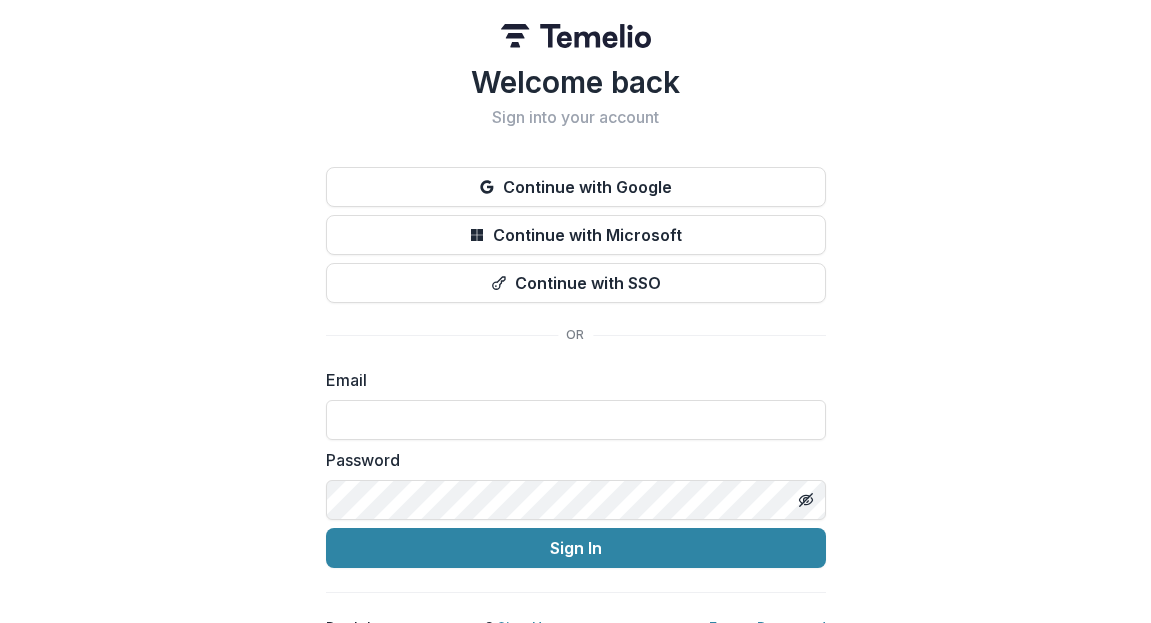scroll, scrollTop: 0, scrollLeft: 0, axis: both 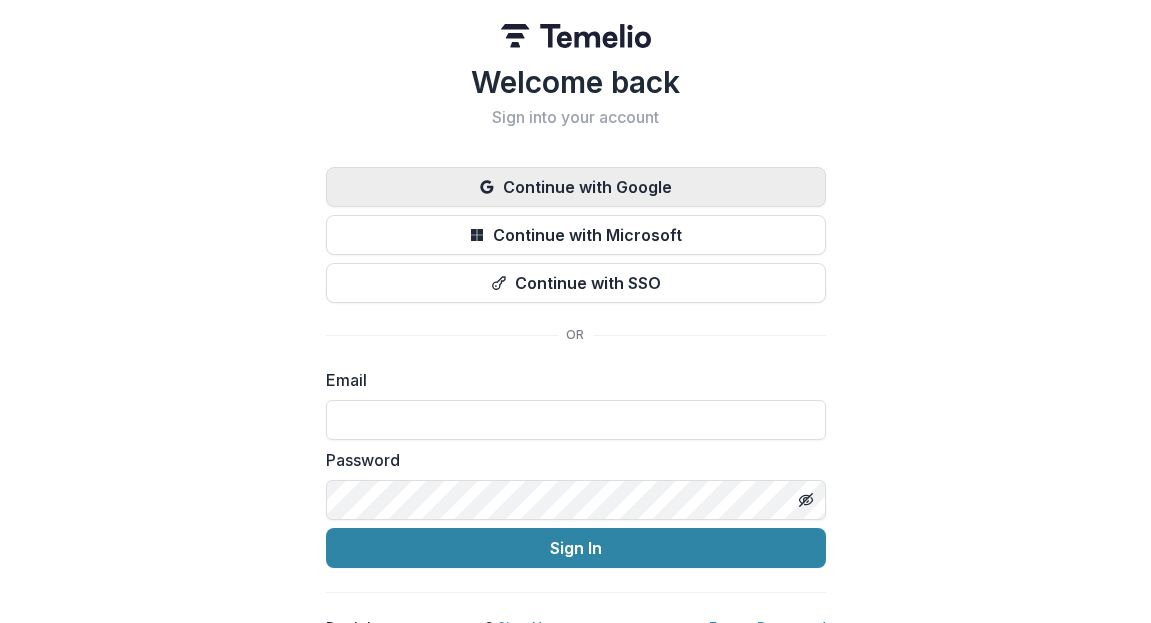 click on "Continue with Google" at bounding box center (576, 187) 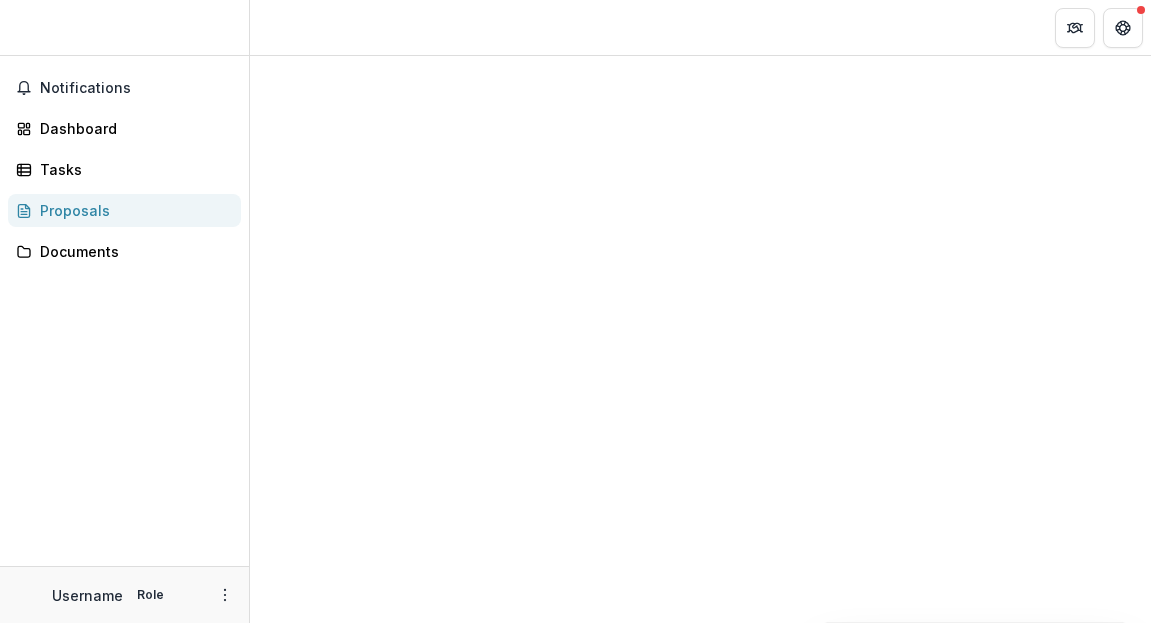scroll, scrollTop: 0, scrollLeft: 0, axis: both 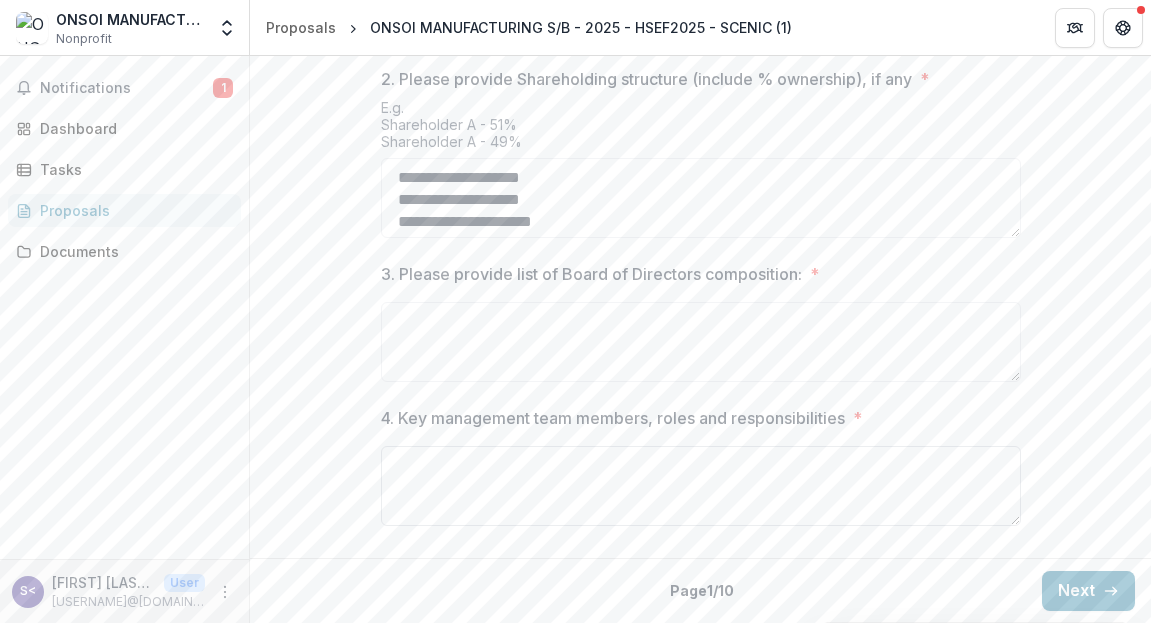 click on "4. Key management team members, roles and responsibilities *" at bounding box center (701, 486) 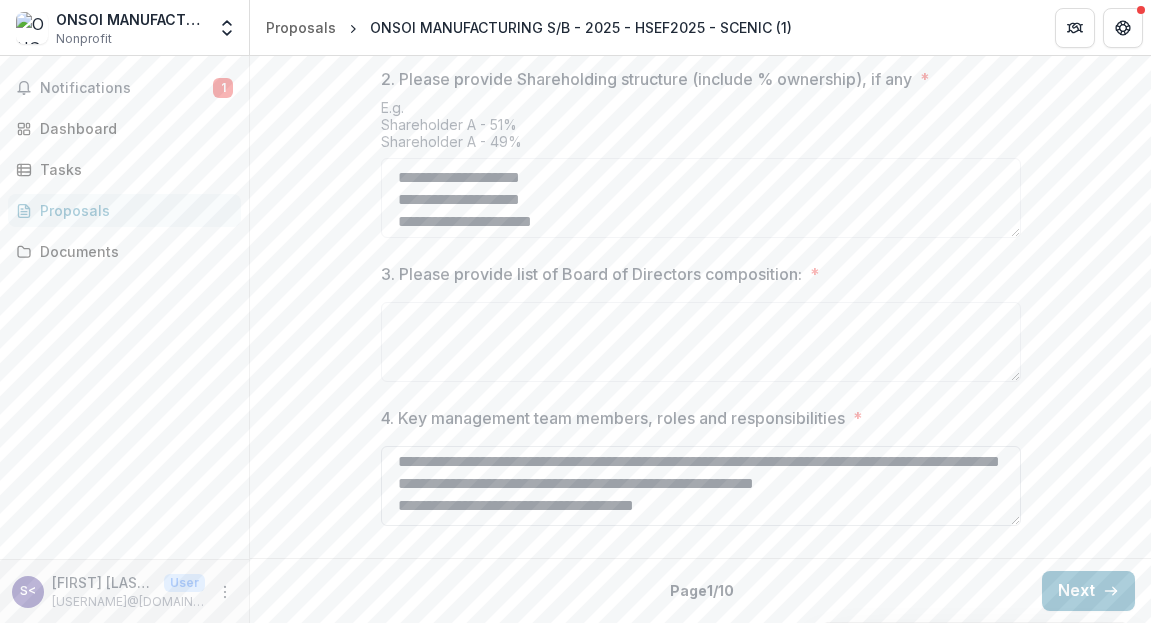 scroll, scrollTop: 38, scrollLeft: 0, axis: vertical 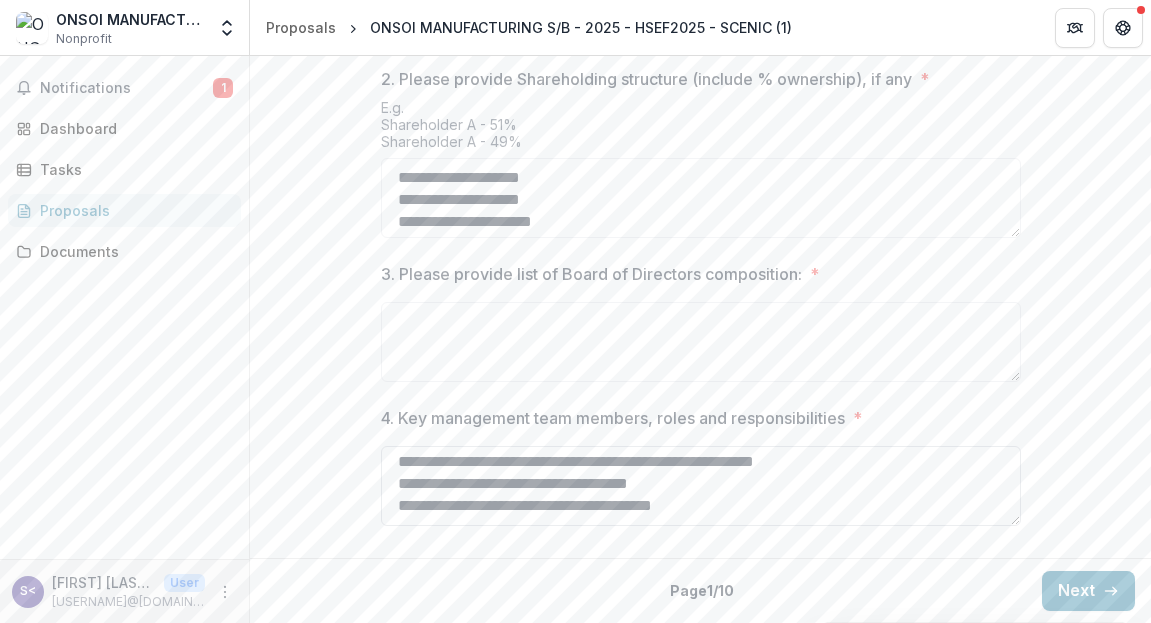 type on "**********" 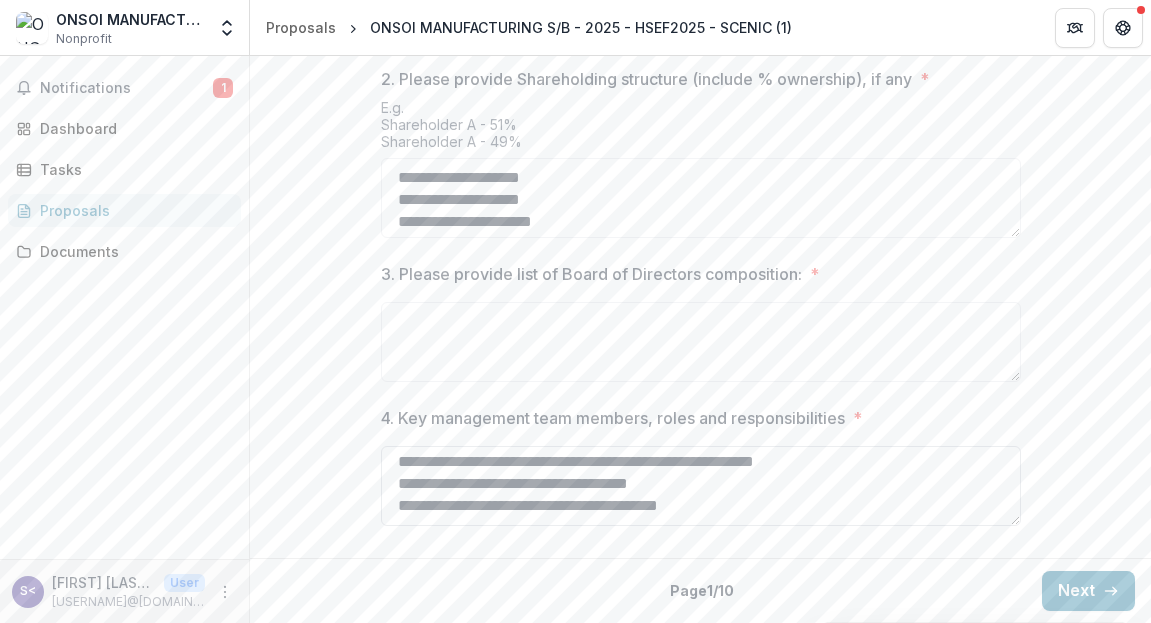 scroll, scrollTop: 60, scrollLeft: 0, axis: vertical 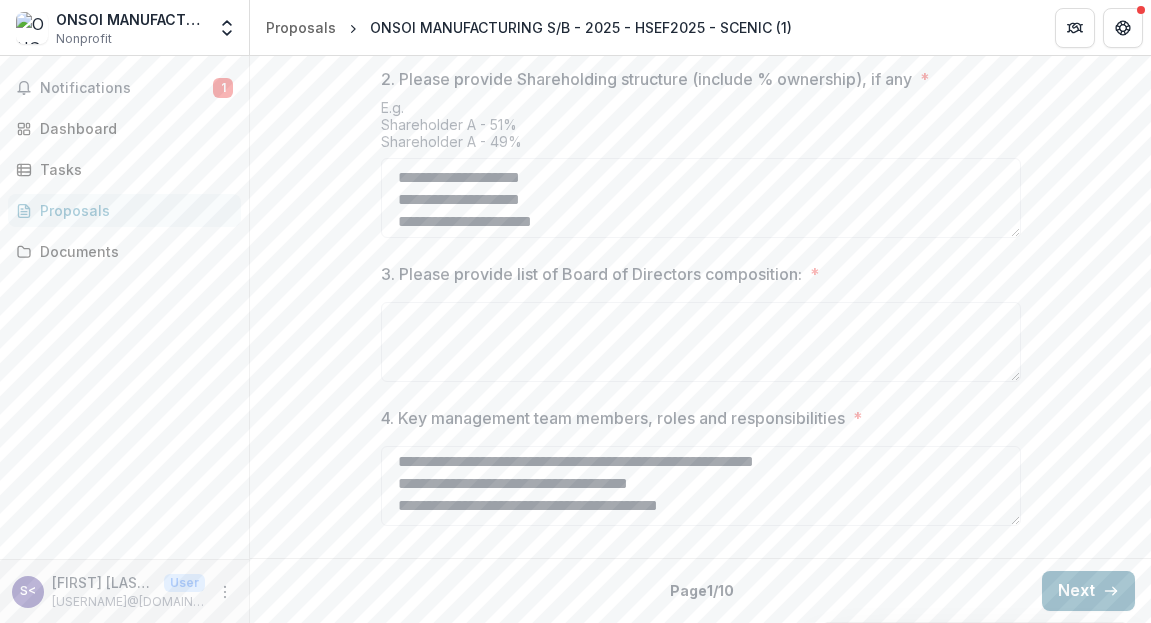 click on "Next" at bounding box center (1088, 591) 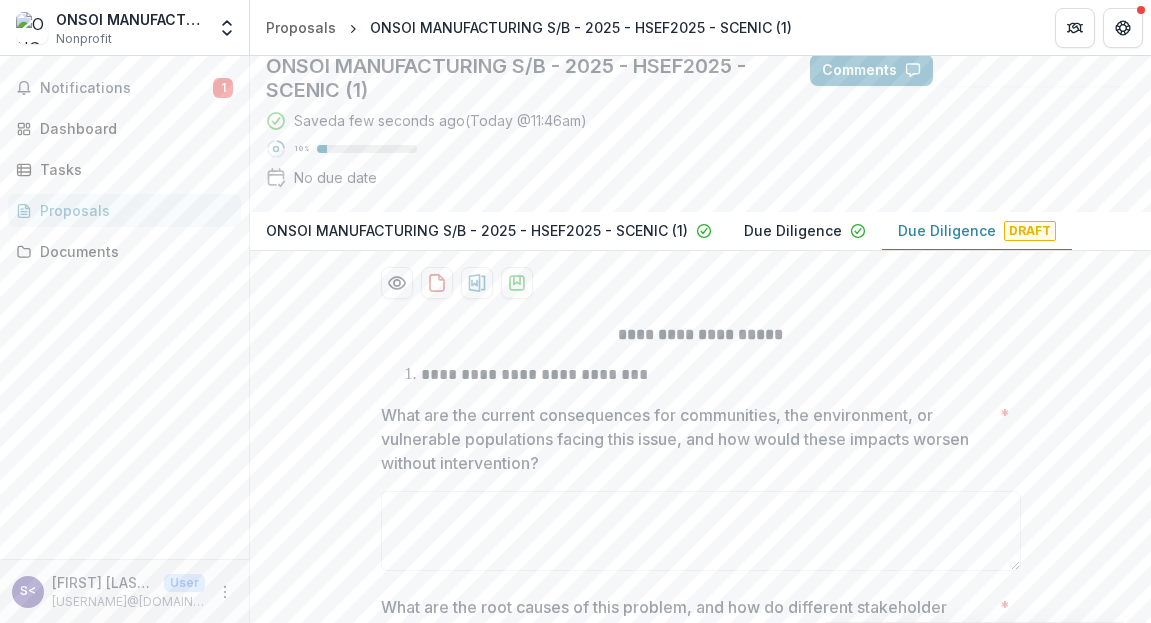 scroll, scrollTop: 207, scrollLeft: 0, axis: vertical 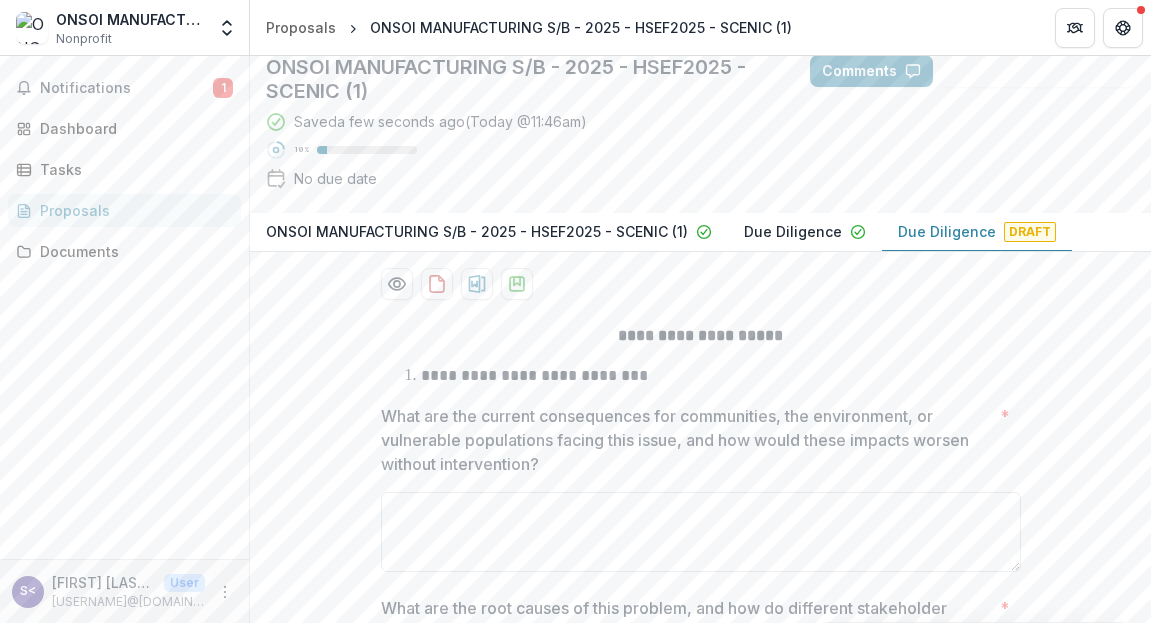 click on "What are the current consequences for communities, the environment, or vulnerable populations facing this issue, and how would these impacts worsen without intervention? *" at bounding box center (701, 532) 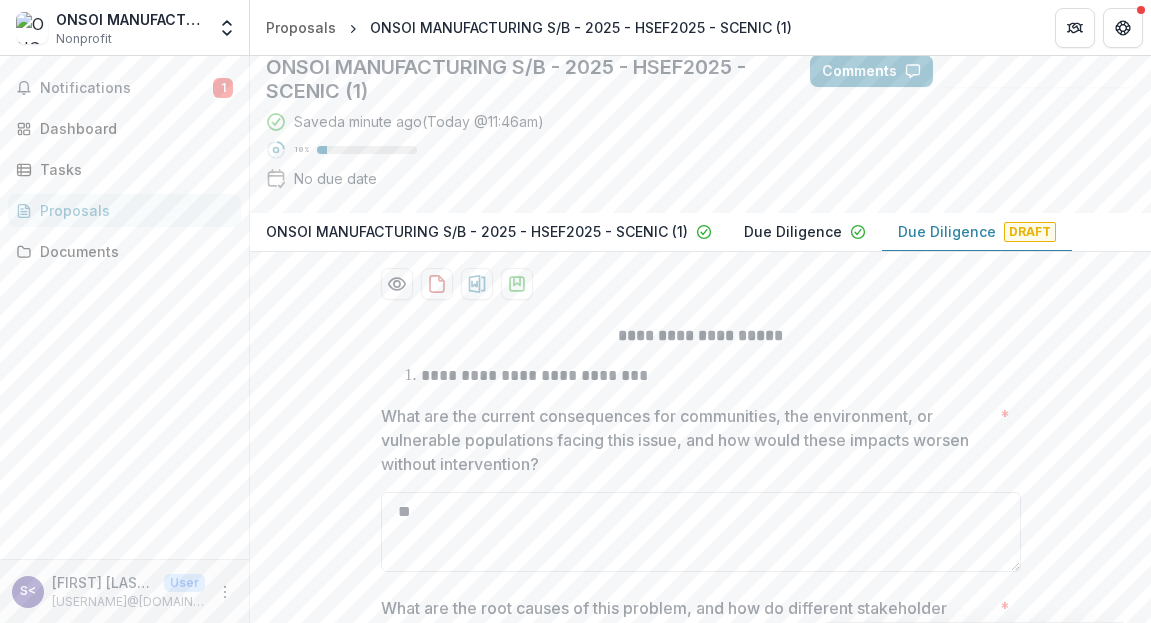 type on "*" 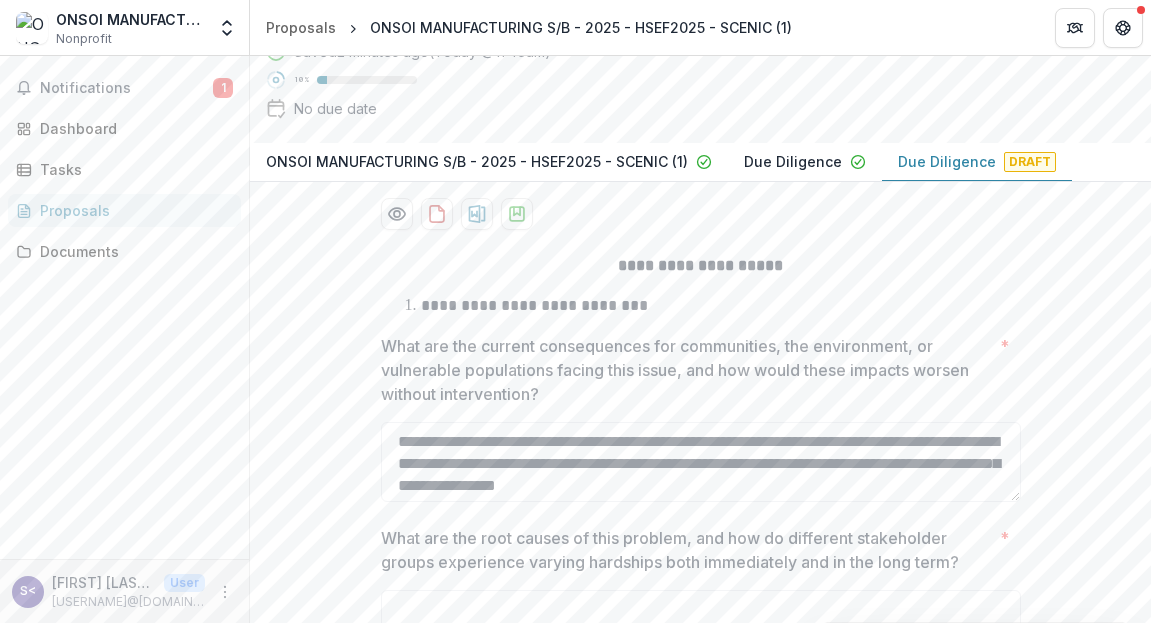 scroll, scrollTop: 289, scrollLeft: 0, axis: vertical 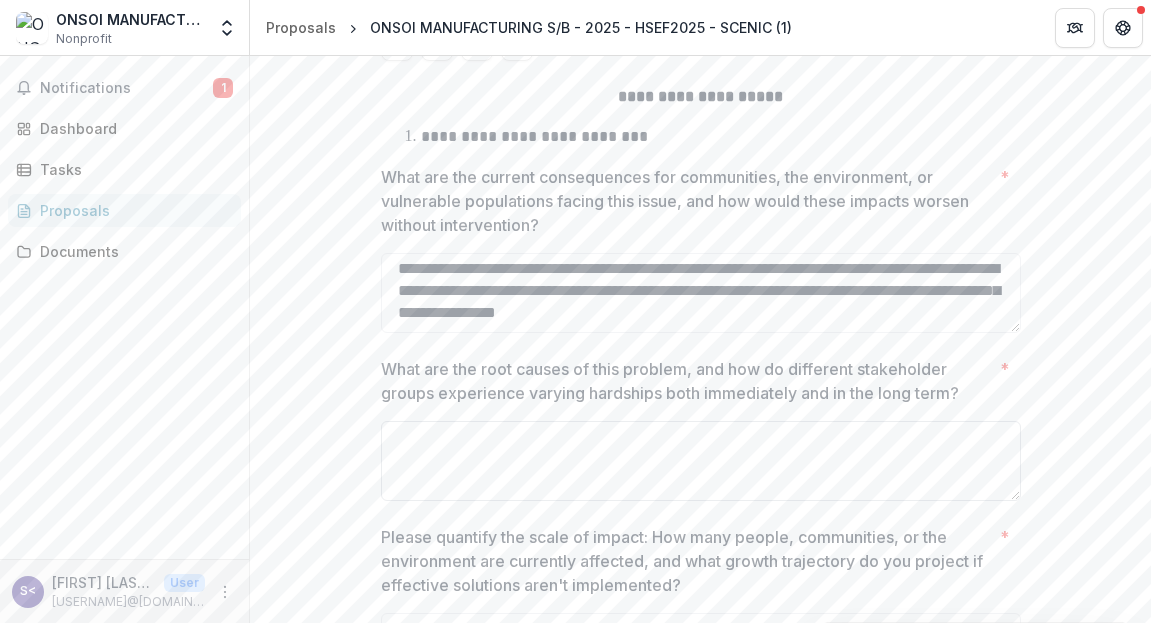 type on "**********" 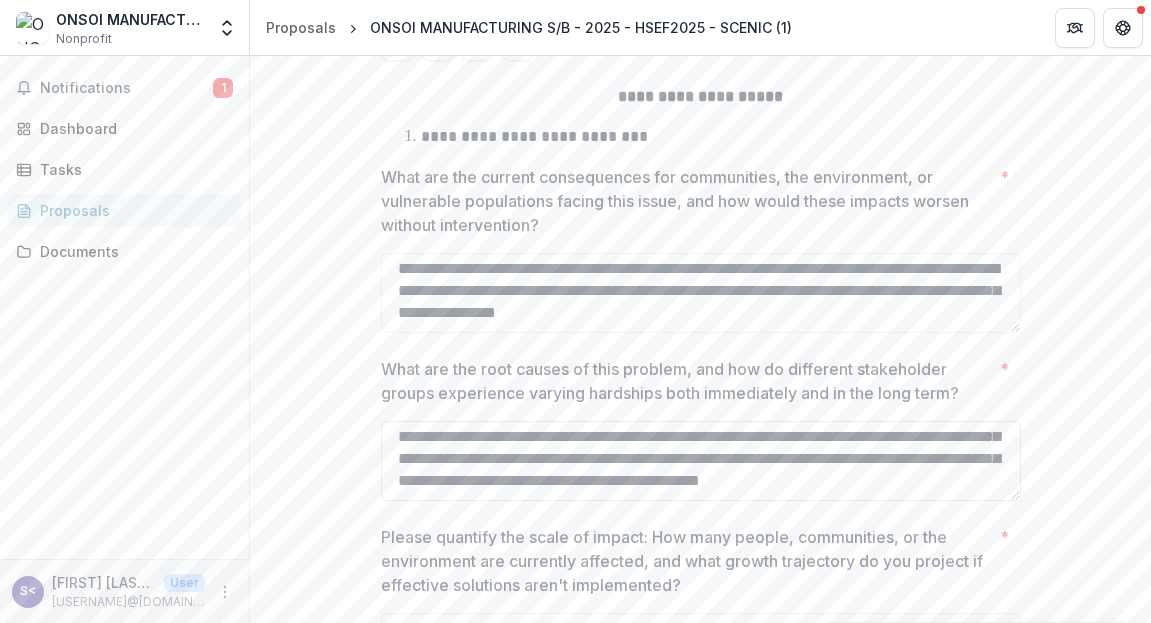 scroll, scrollTop: 61, scrollLeft: 0, axis: vertical 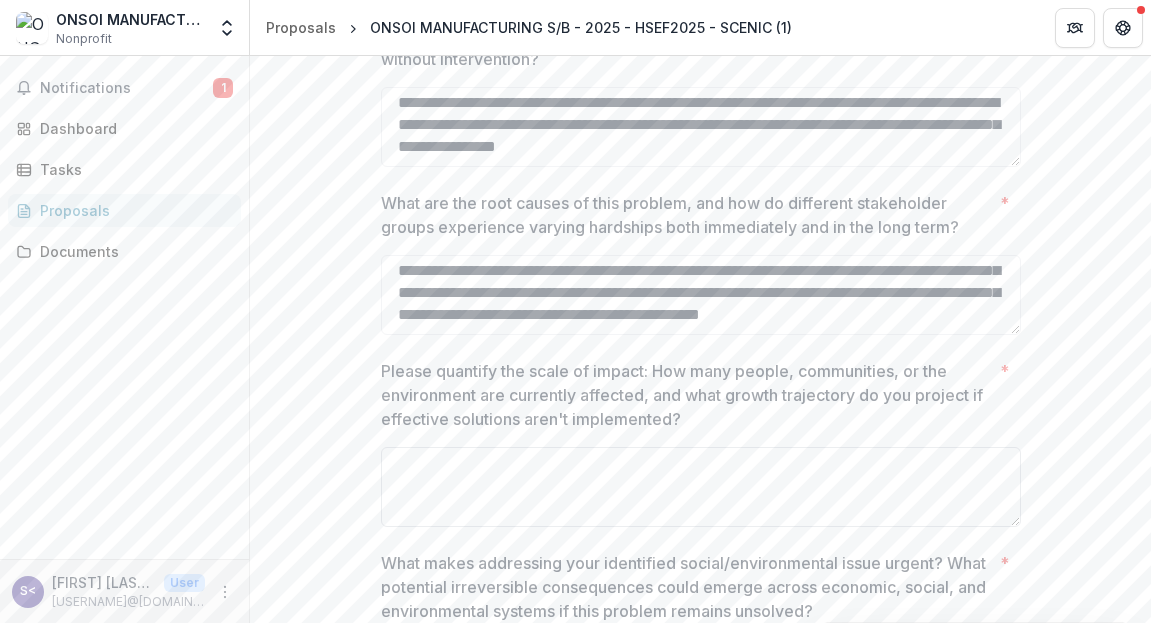 type on "**********" 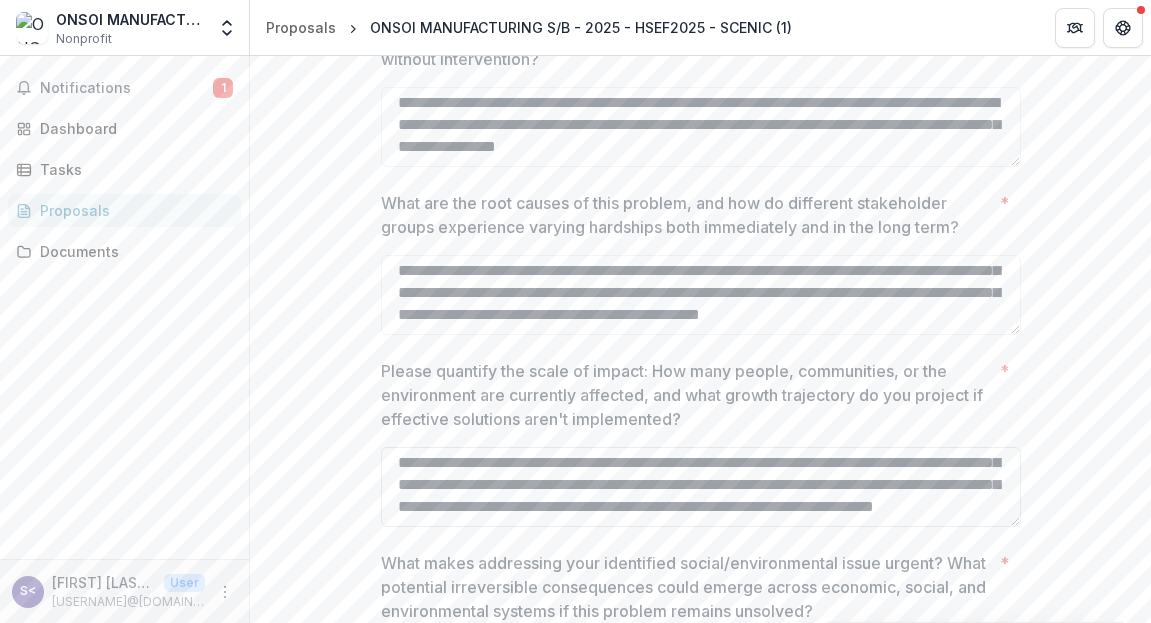 scroll, scrollTop: 61, scrollLeft: 0, axis: vertical 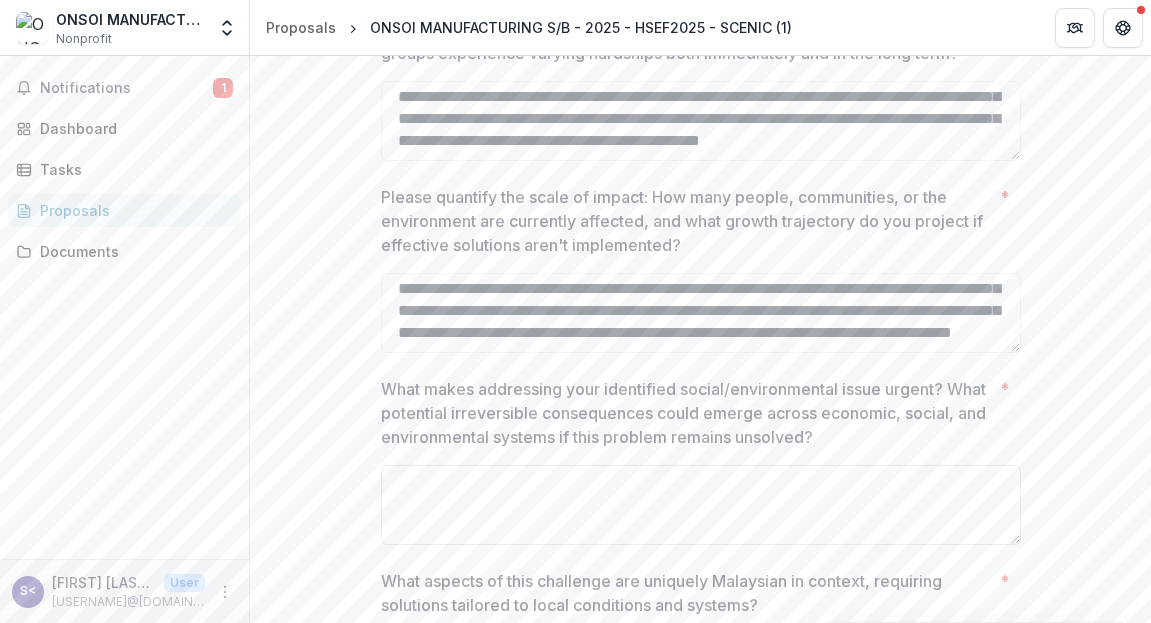 type on "**********" 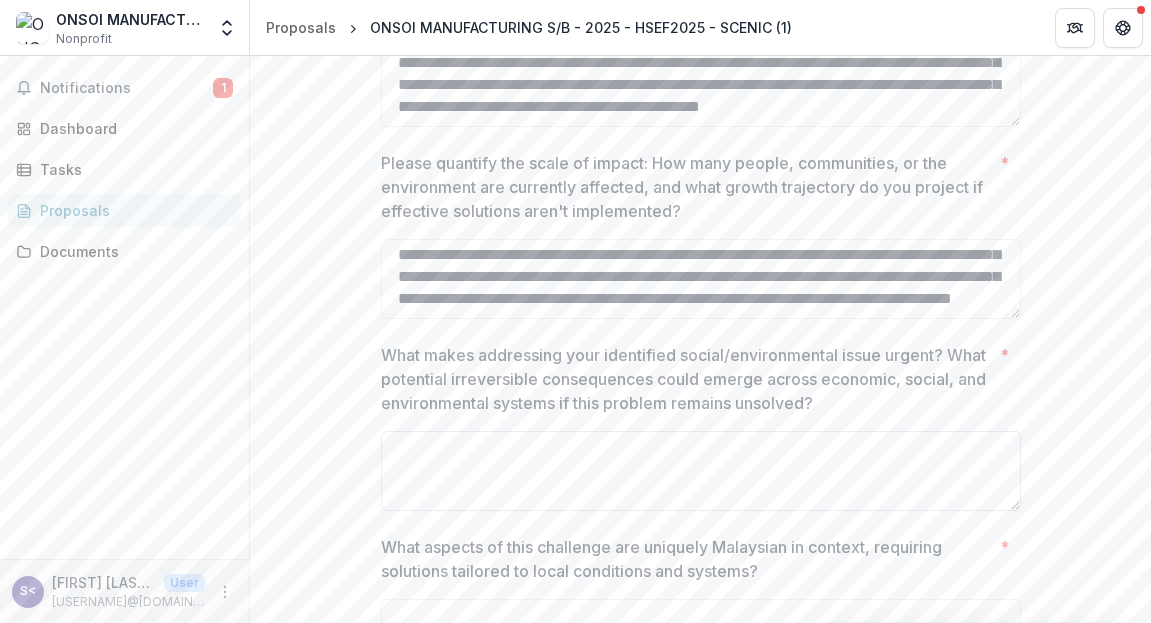 scroll, scrollTop: 821, scrollLeft: 0, axis: vertical 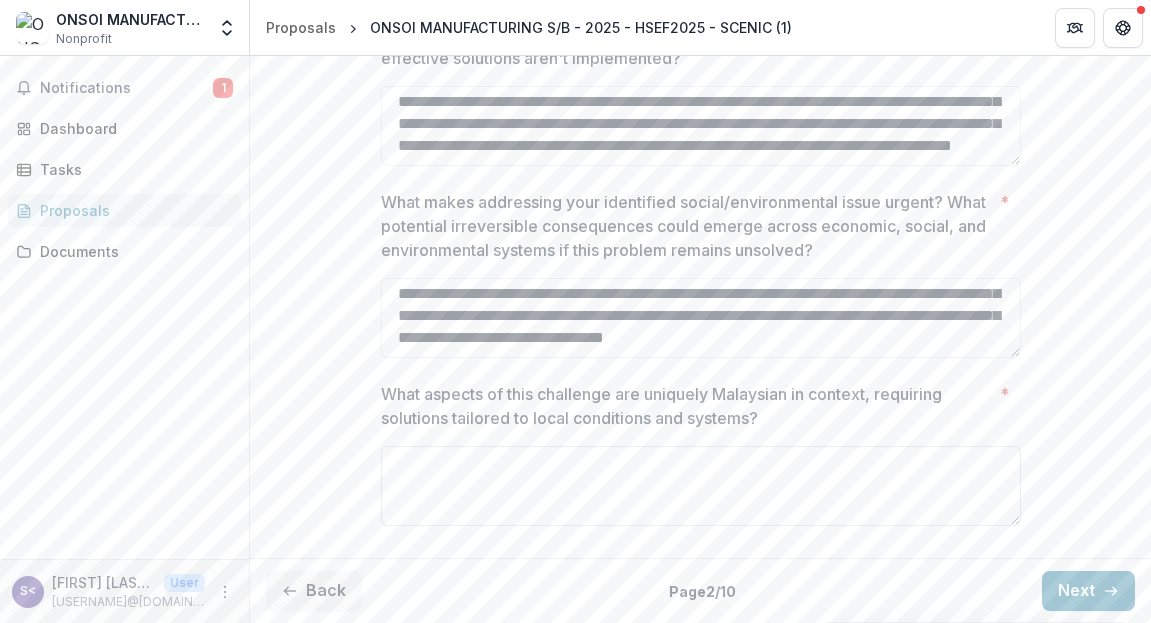 type on "**********" 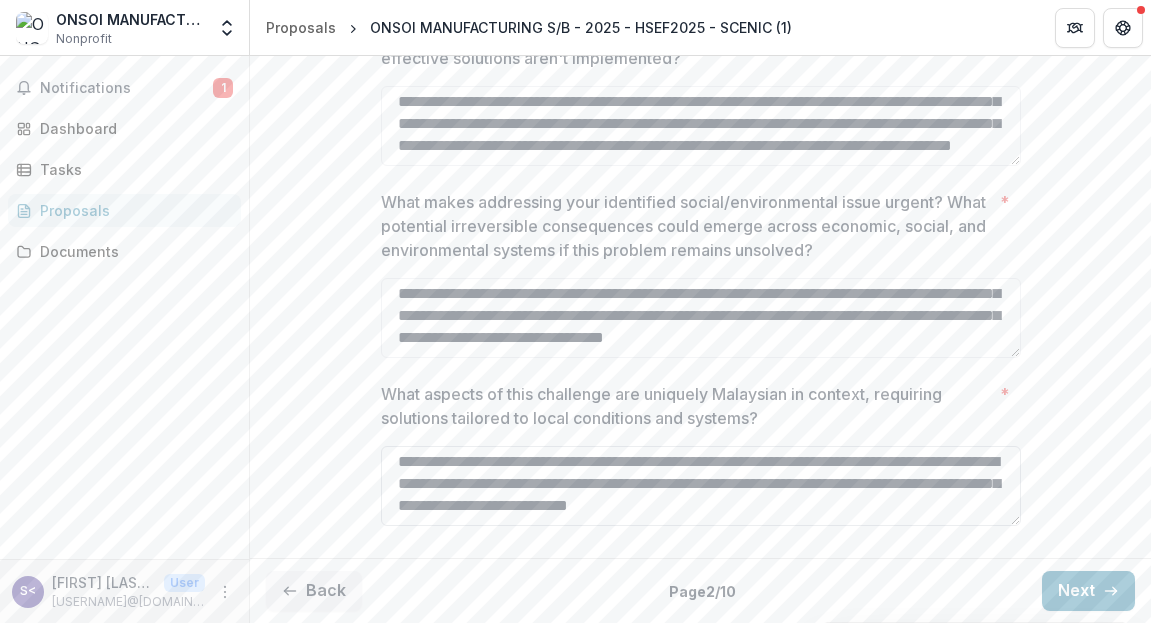 scroll, scrollTop: 171, scrollLeft: 0, axis: vertical 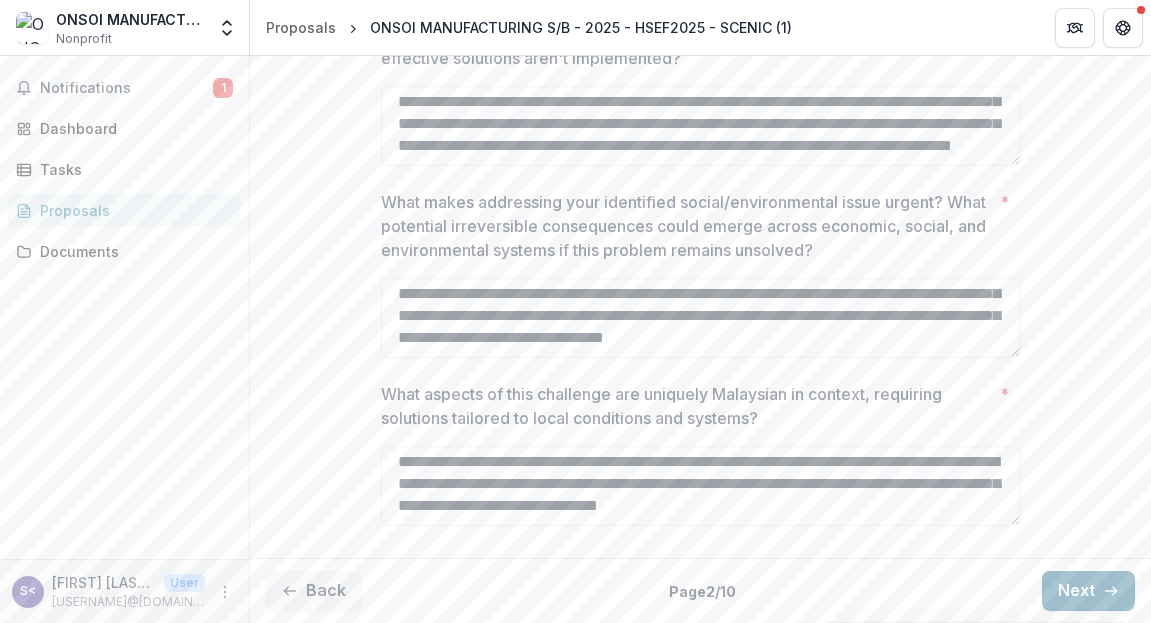 type on "**********" 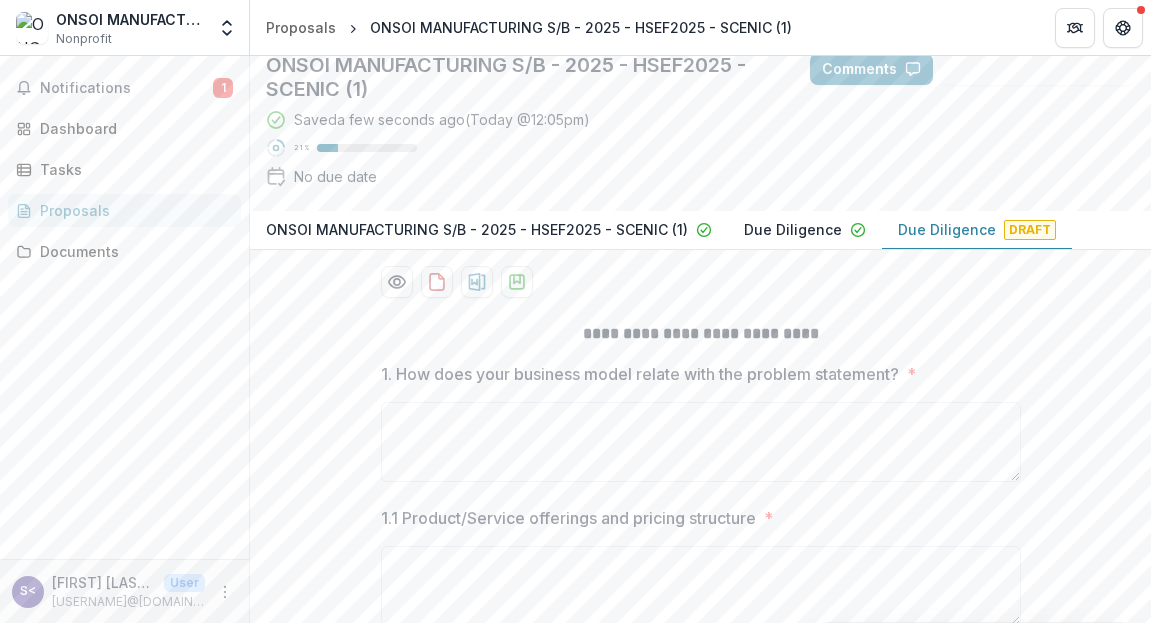 scroll, scrollTop: 217, scrollLeft: 0, axis: vertical 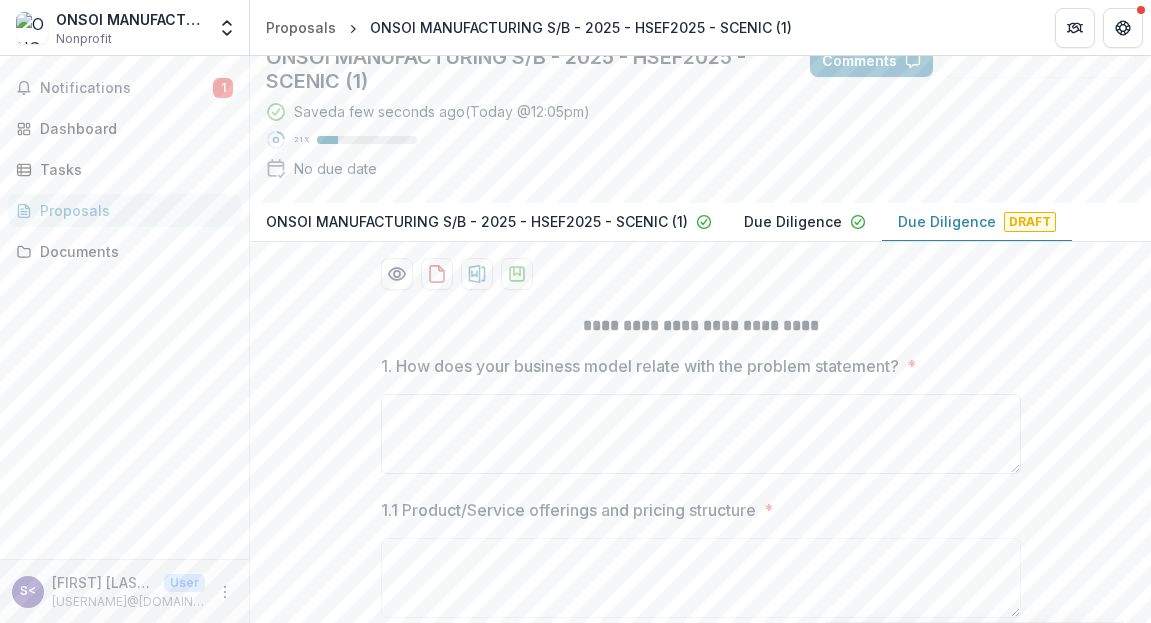 click on "1. How does your business model relate with the problem statement? *" at bounding box center (701, 434) 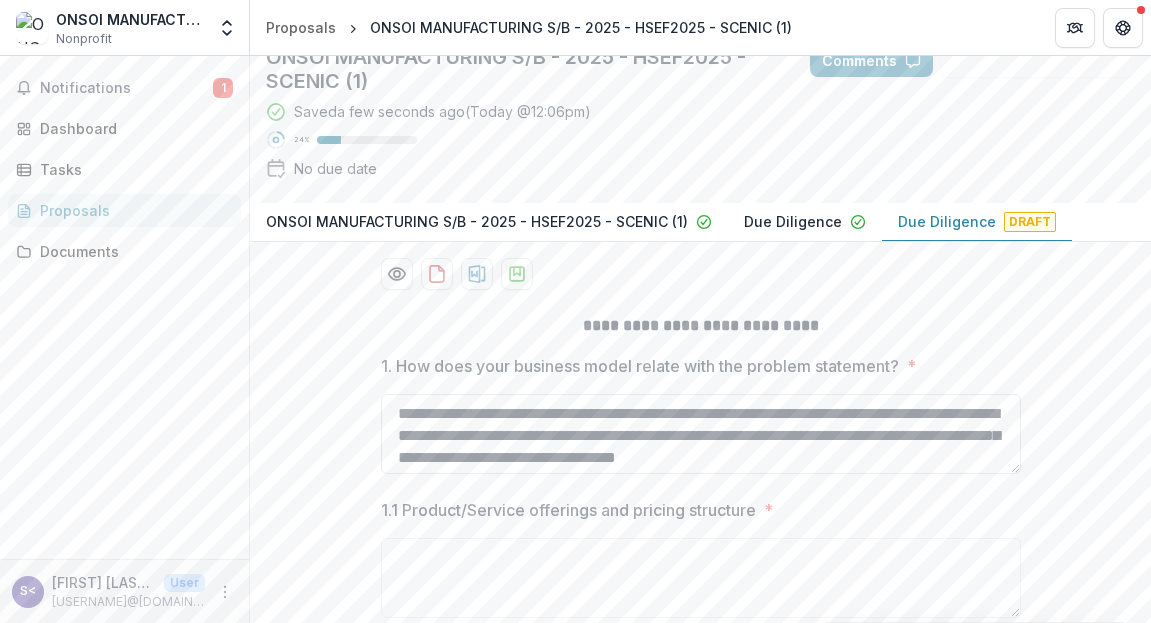 scroll, scrollTop: 17, scrollLeft: 0, axis: vertical 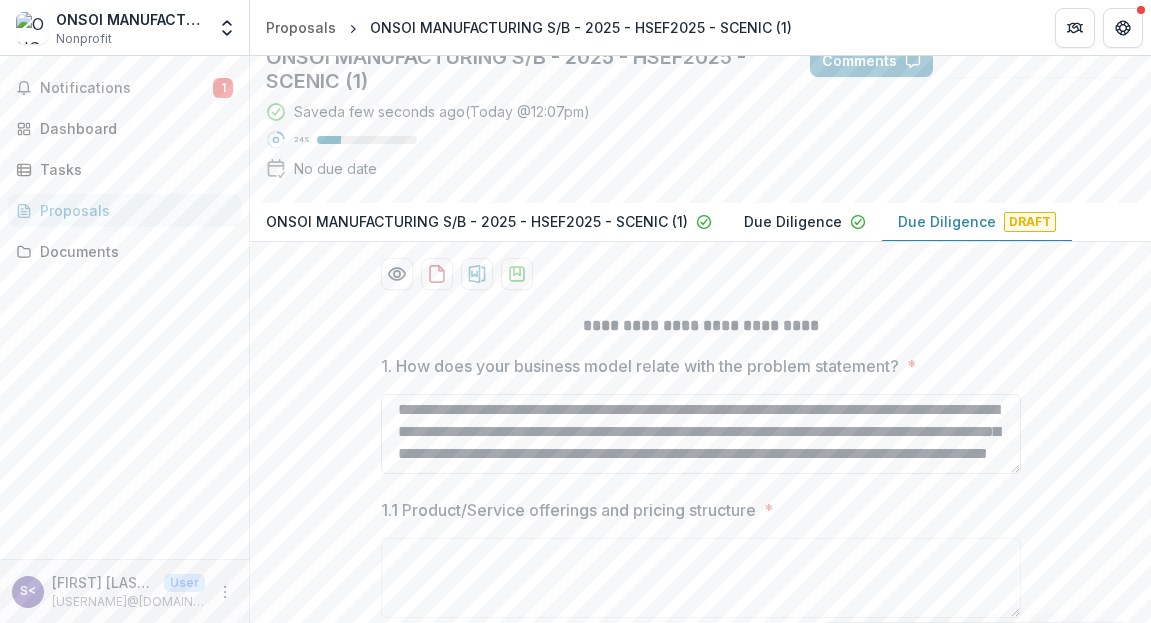 click on "**********" at bounding box center (701, 434) 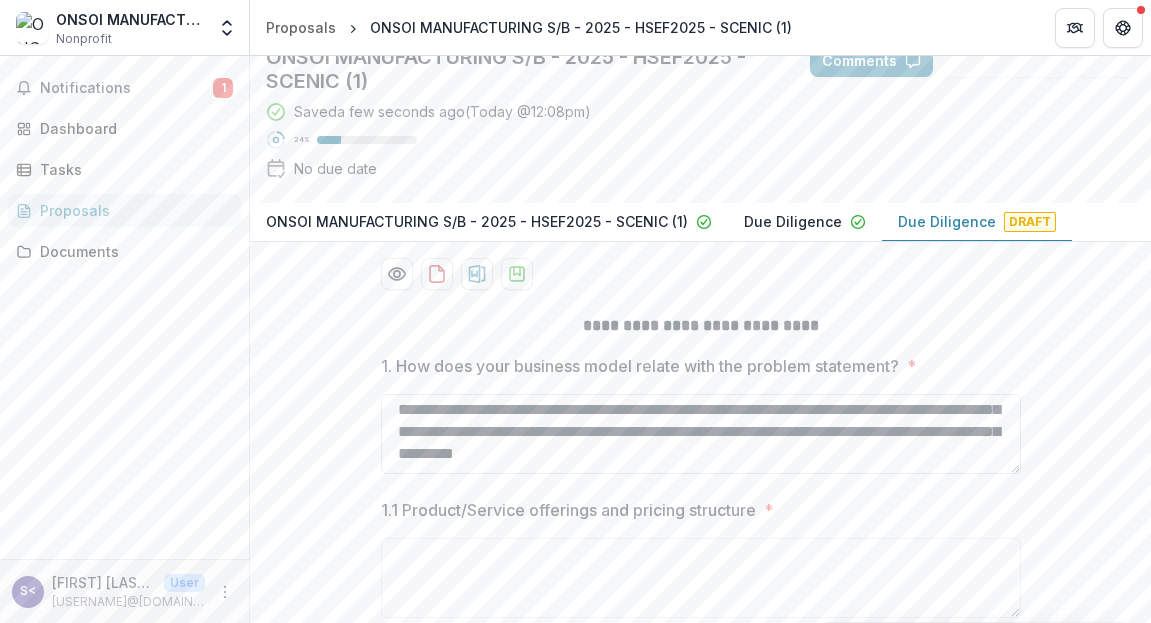 scroll, scrollTop: 83, scrollLeft: 0, axis: vertical 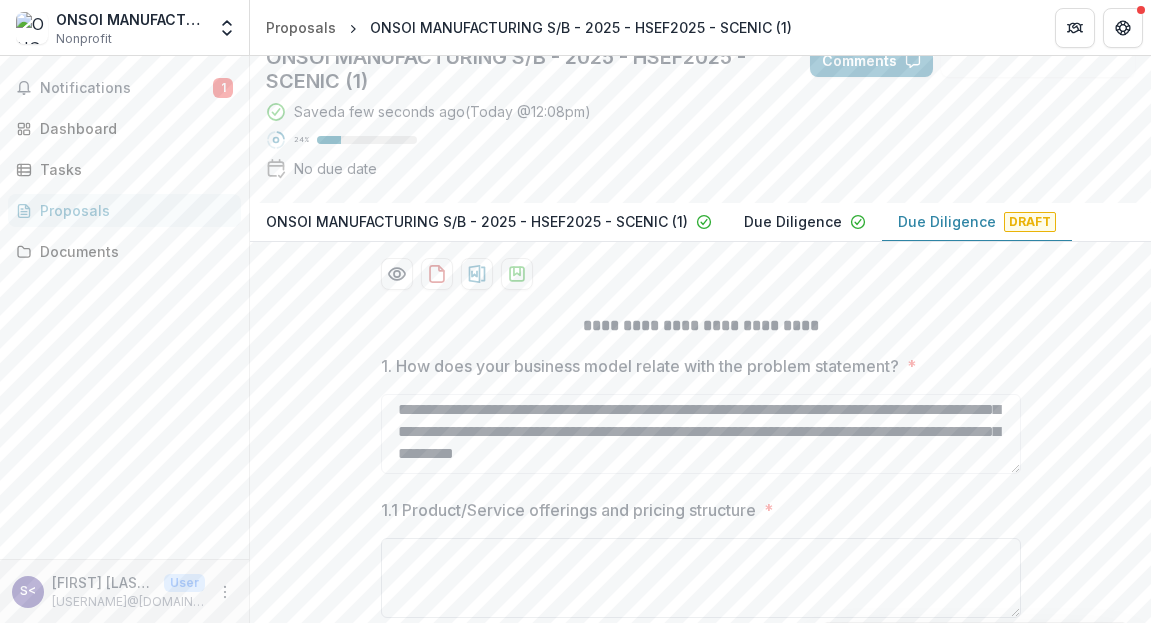 type on "**********" 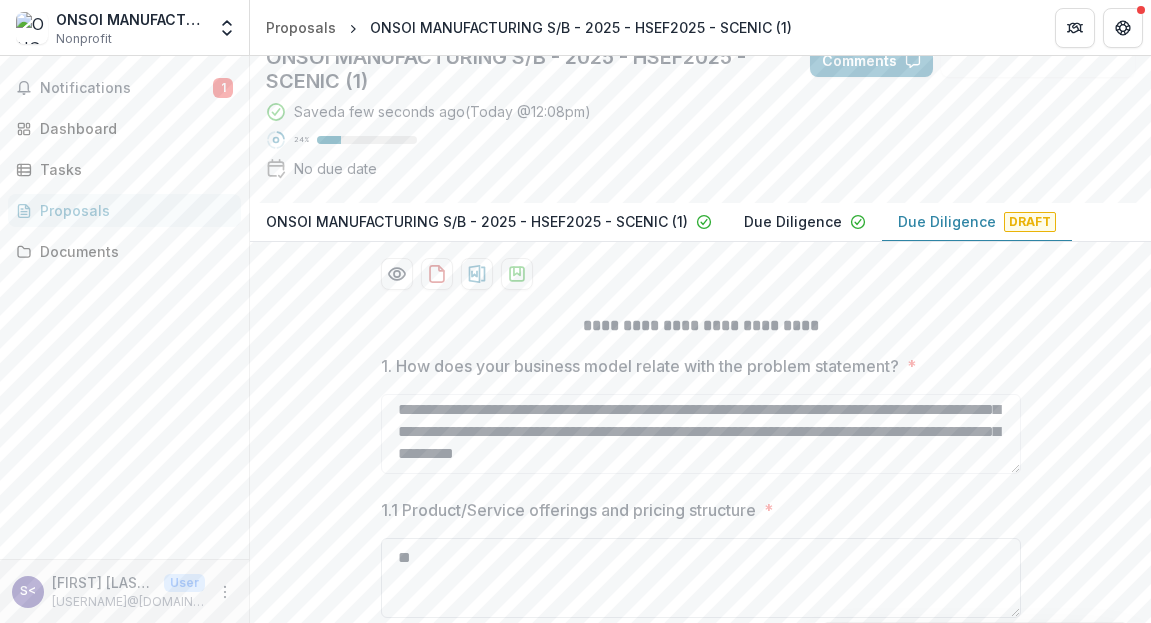 type on "*" 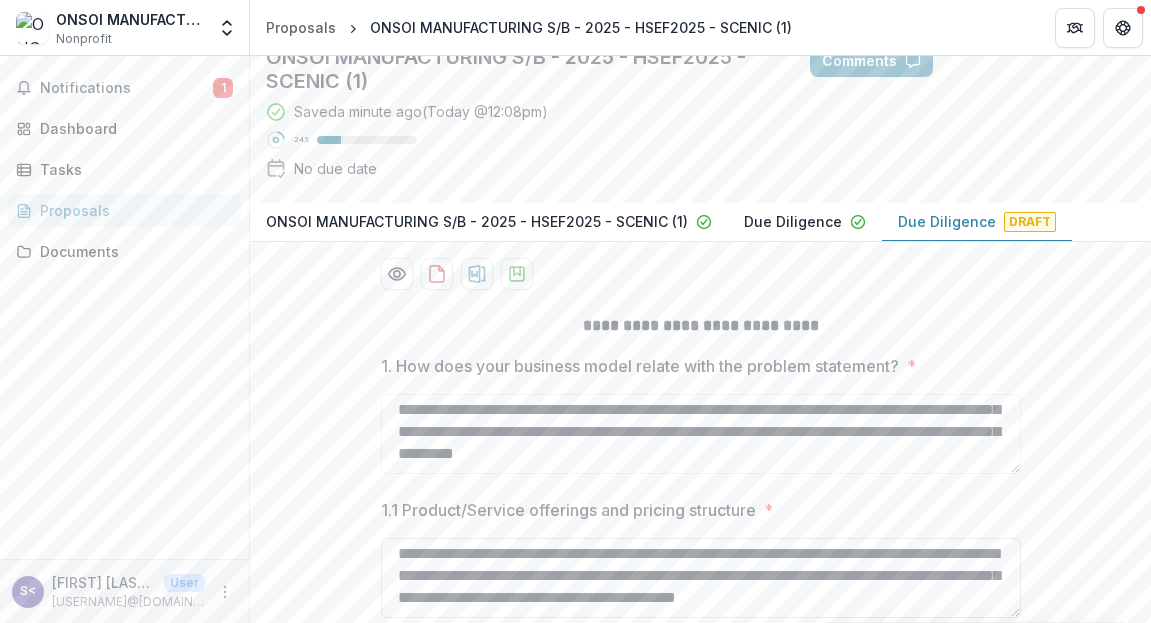 scroll, scrollTop: 48, scrollLeft: 0, axis: vertical 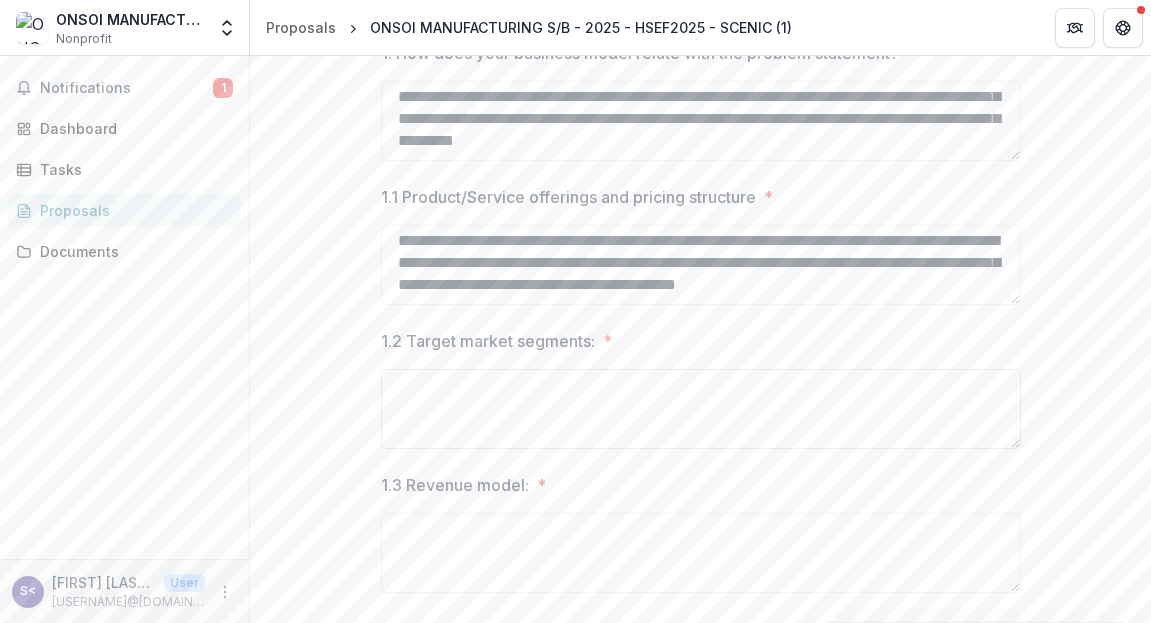 type on "**********" 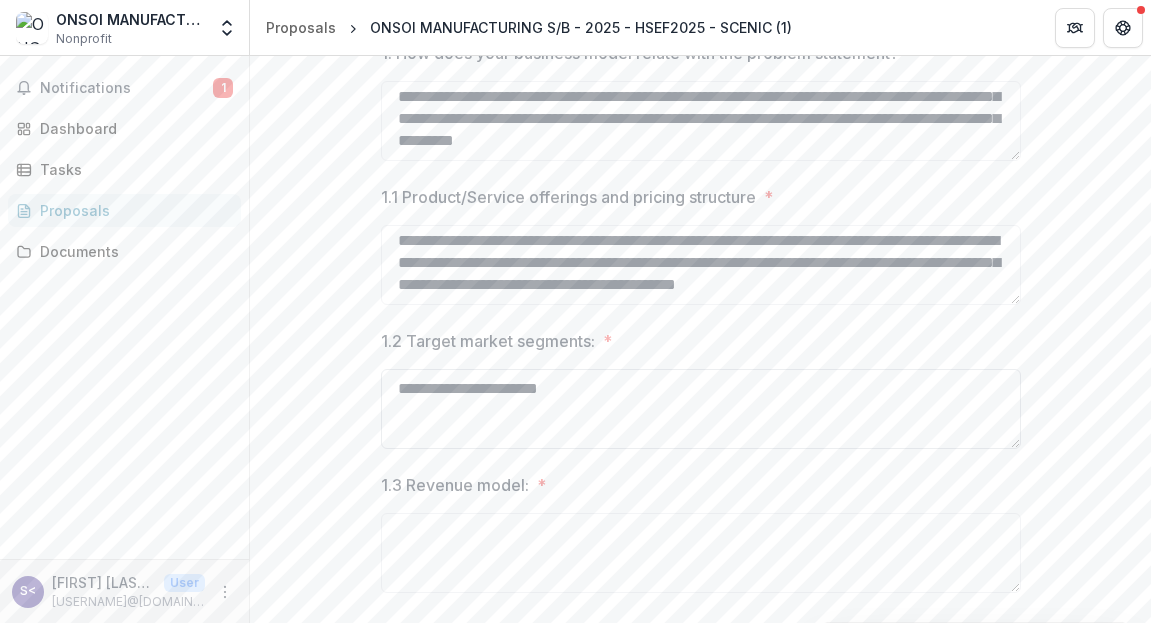 click on "**********" at bounding box center [701, 409] 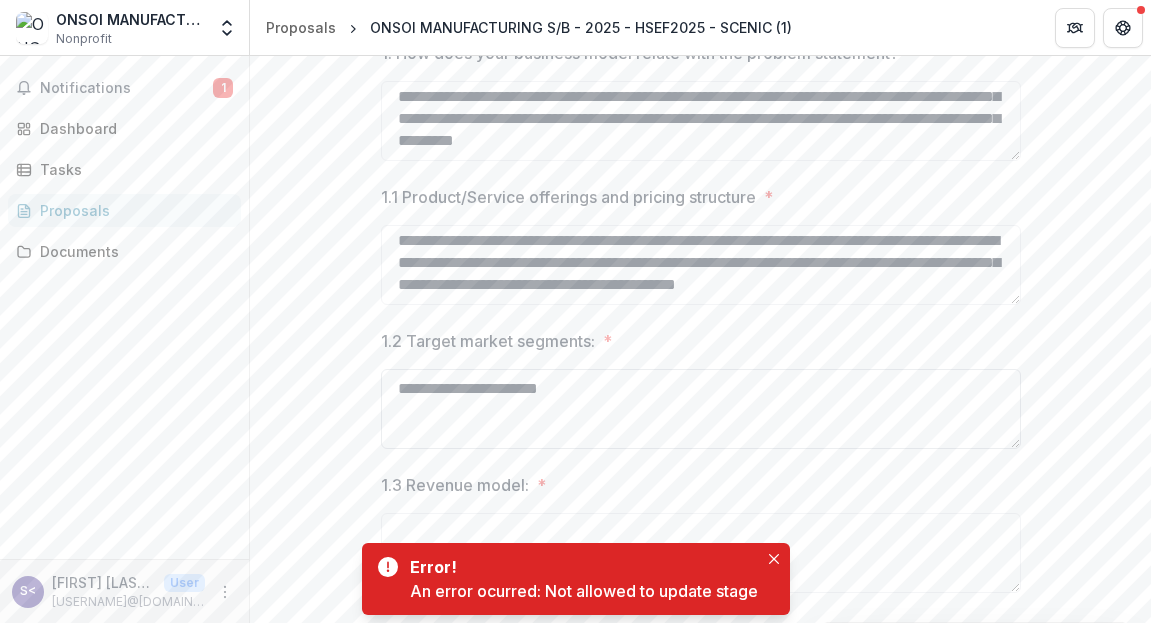 click on "**********" at bounding box center [701, 409] 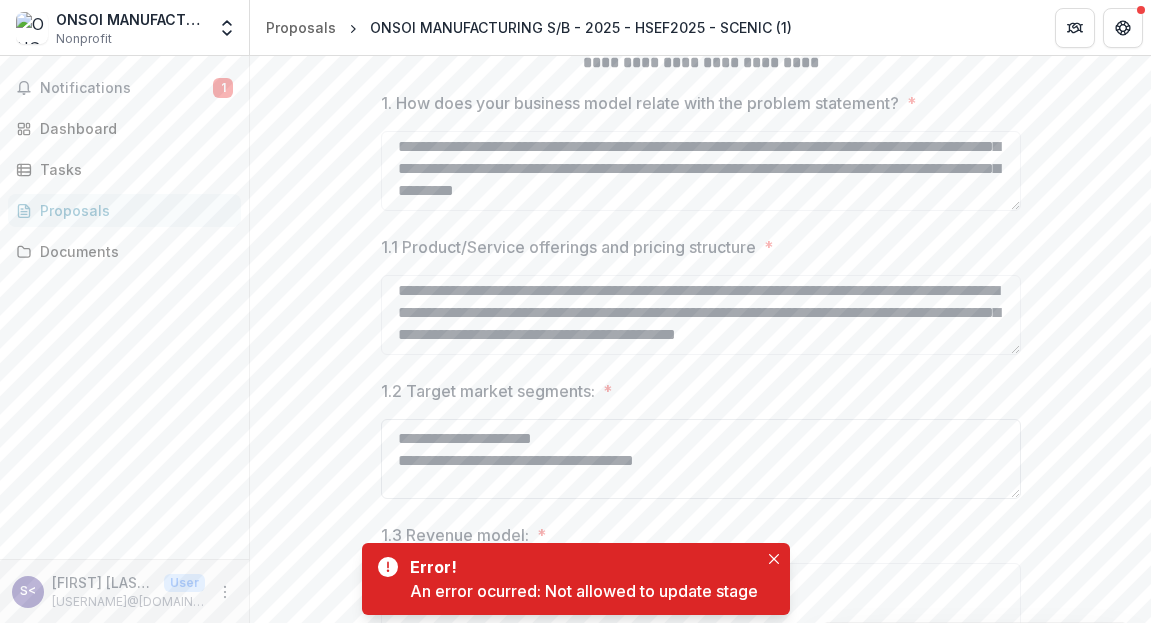 scroll, scrollTop: 597, scrollLeft: 0, axis: vertical 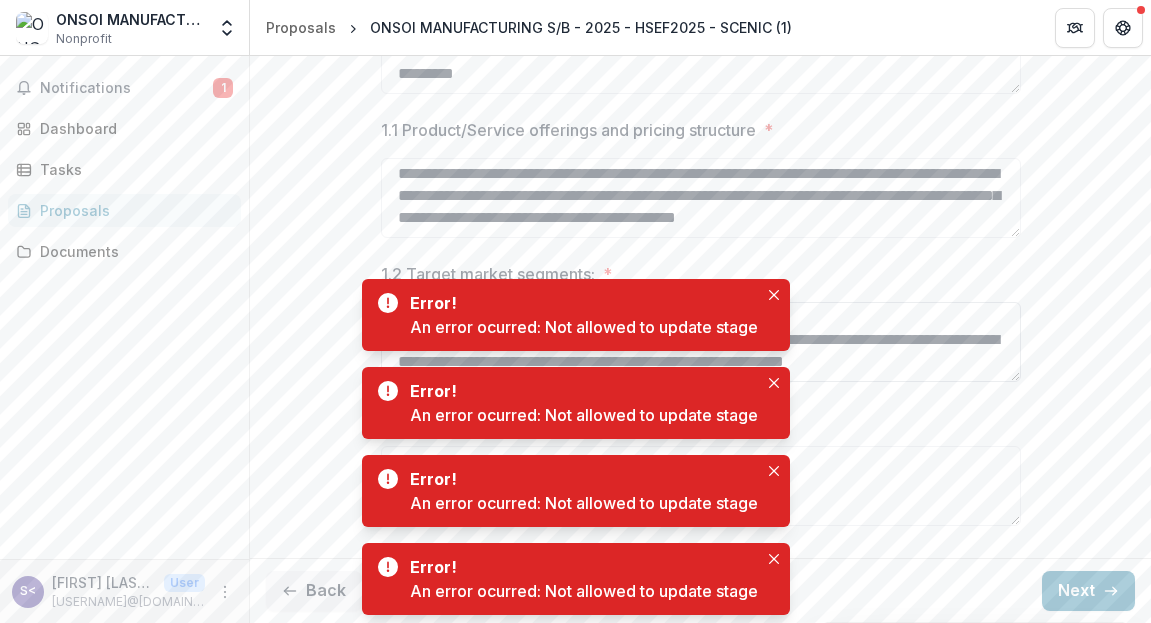 click on "**********" at bounding box center [701, 342] 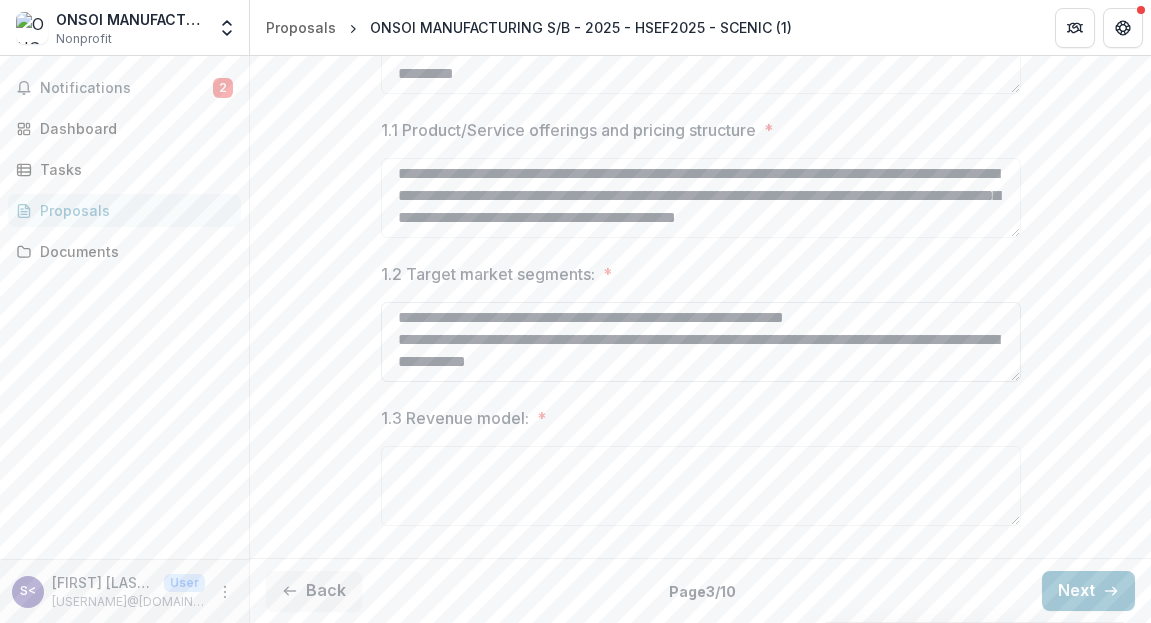 scroll, scrollTop: 105, scrollLeft: 0, axis: vertical 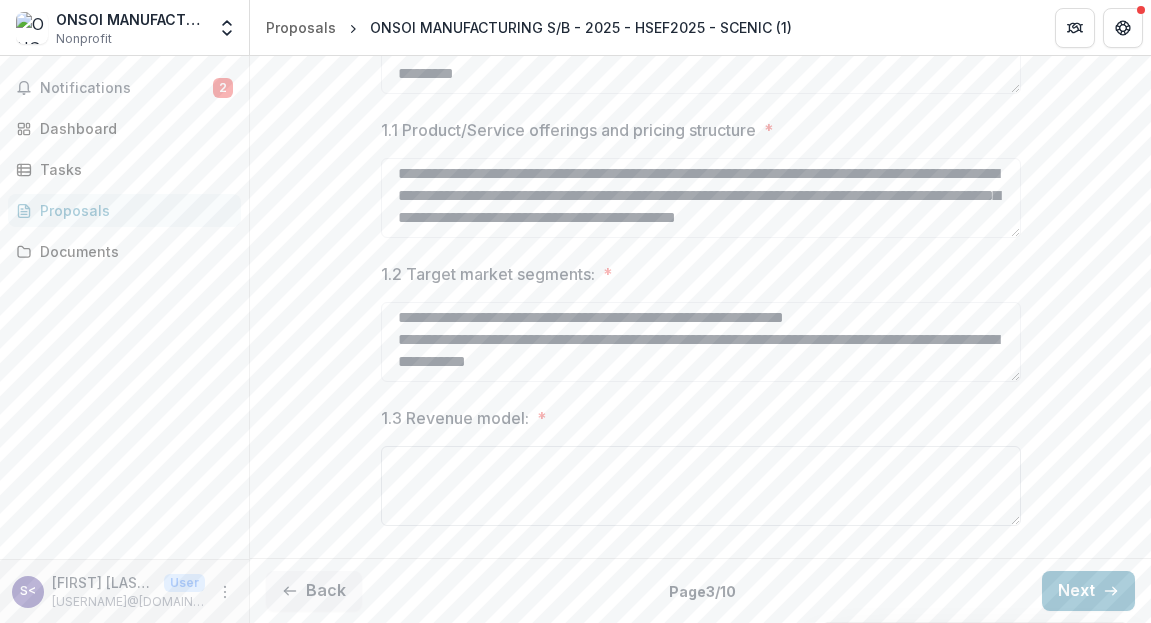 type on "**********" 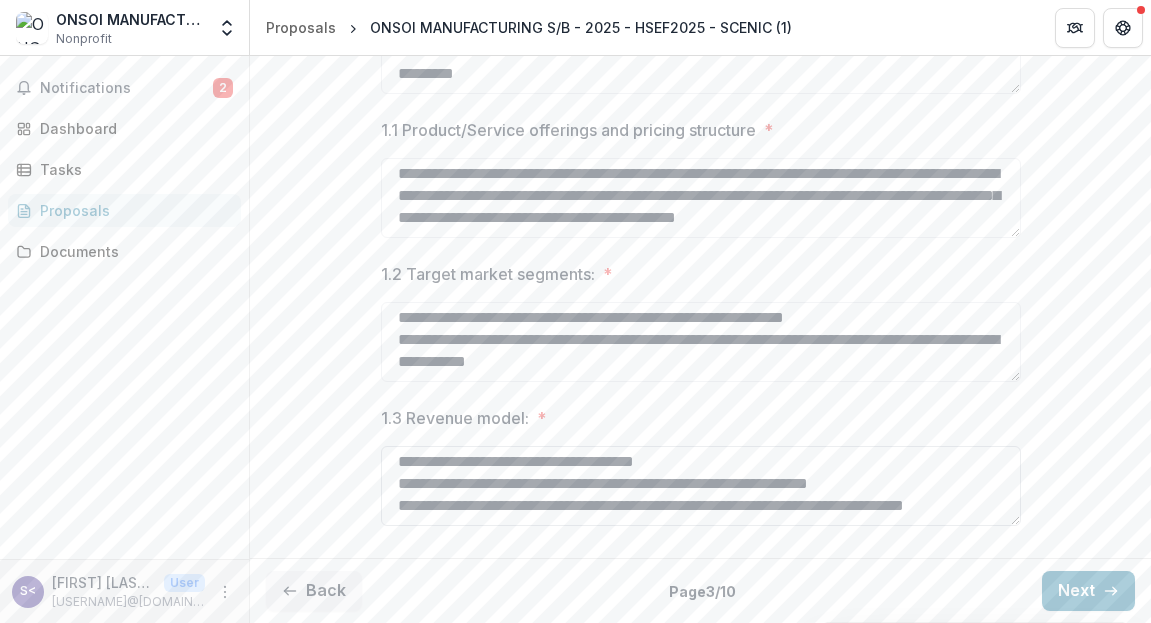 scroll, scrollTop: 83, scrollLeft: 0, axis: vertical 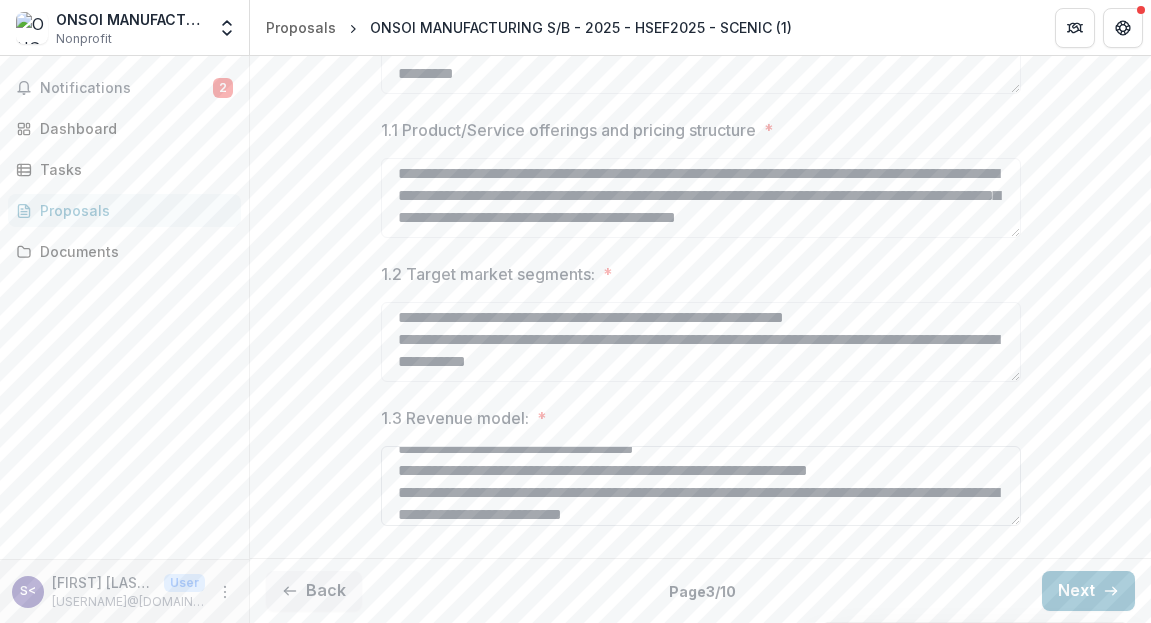 click on "**********" at bounding box center (701, 486) 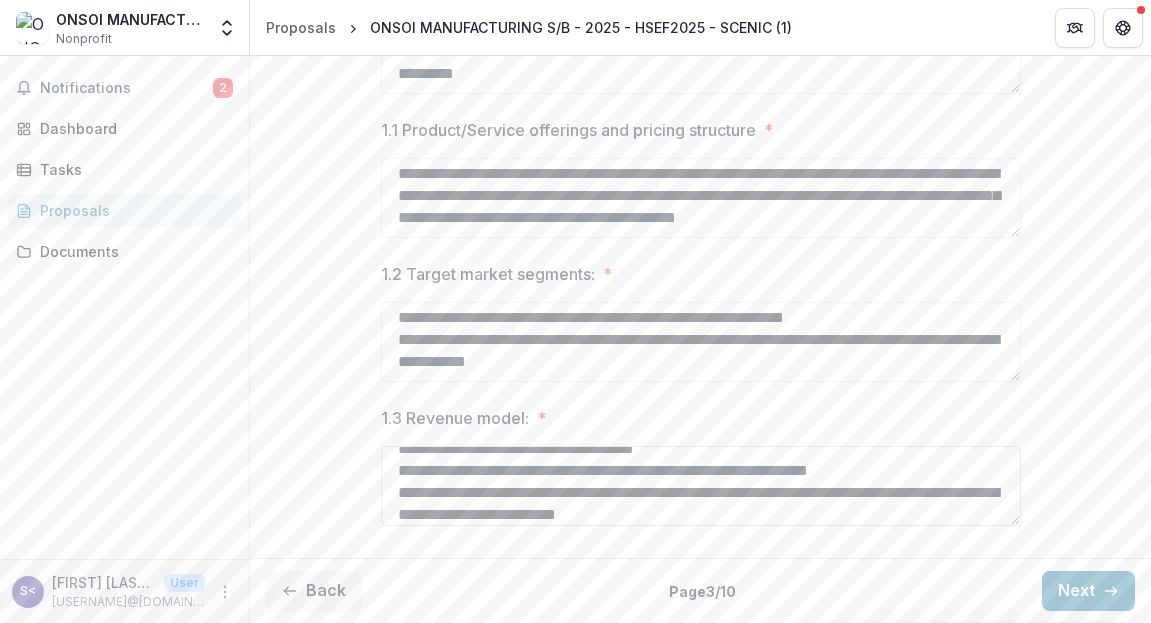 type on "**********" 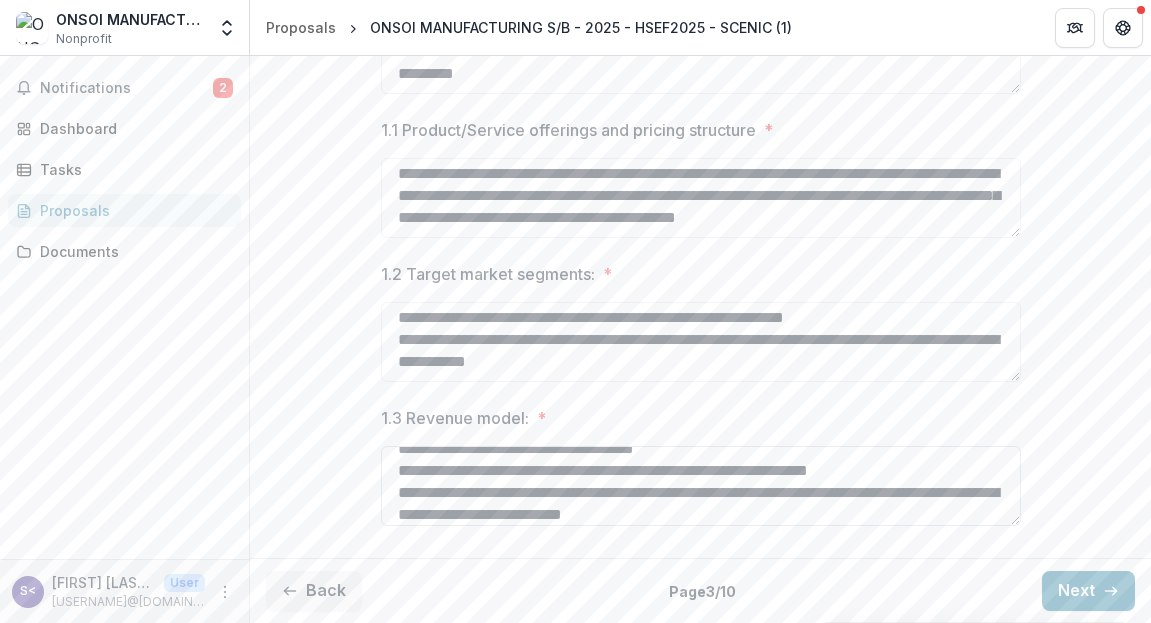 scroll, scrollTop: 105, scrollLeft: 0, axis: vertical 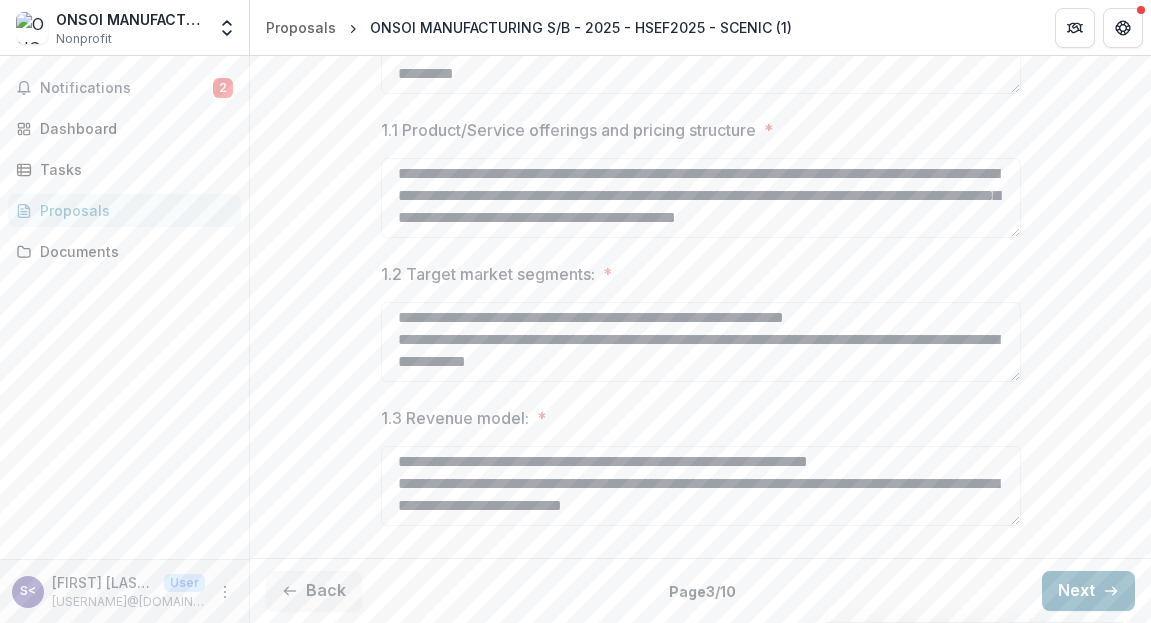 click on "Next" at bounding box center (1088, 591) 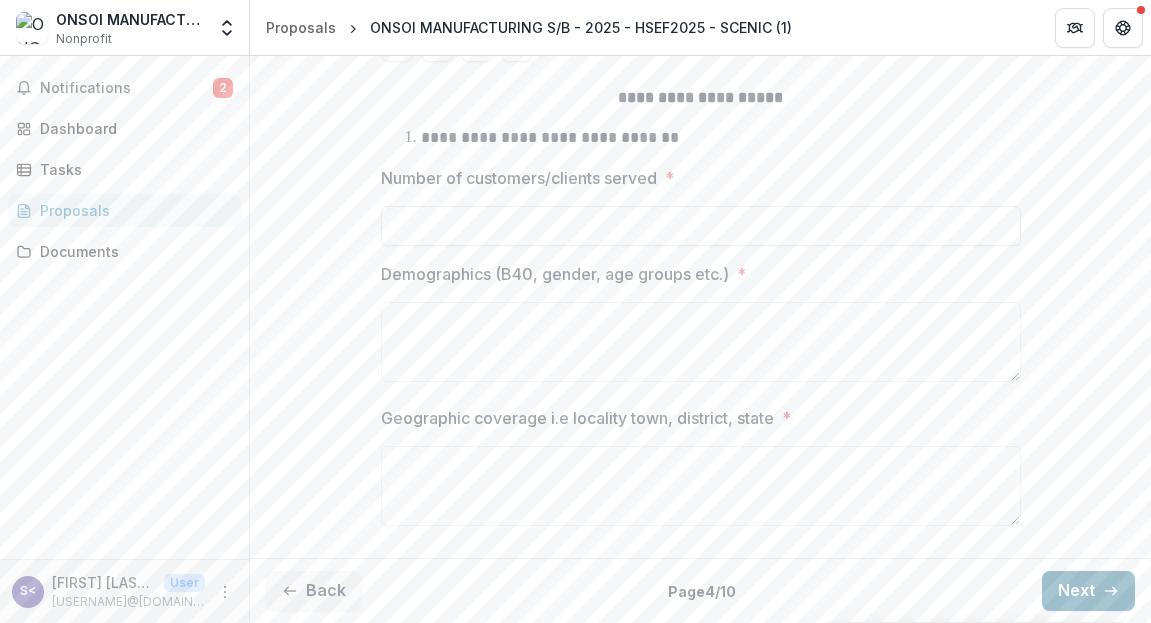 scroll, scrollTop: 445, scrollLeft: 0, axis: vertical 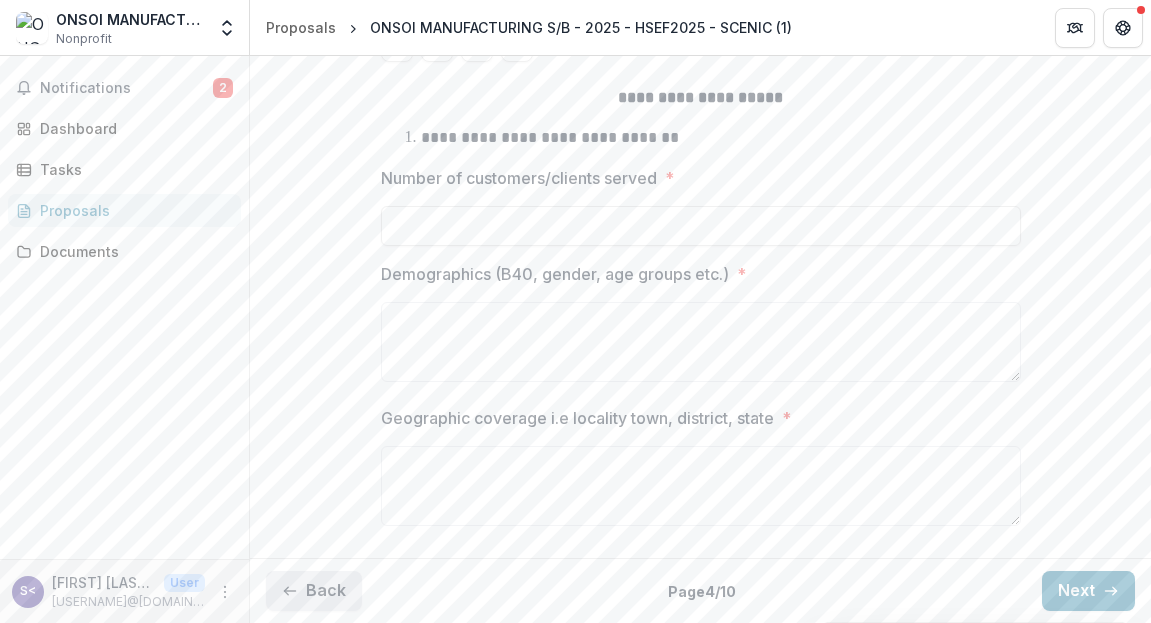 click on "Back" at bounding box center [314, 591] 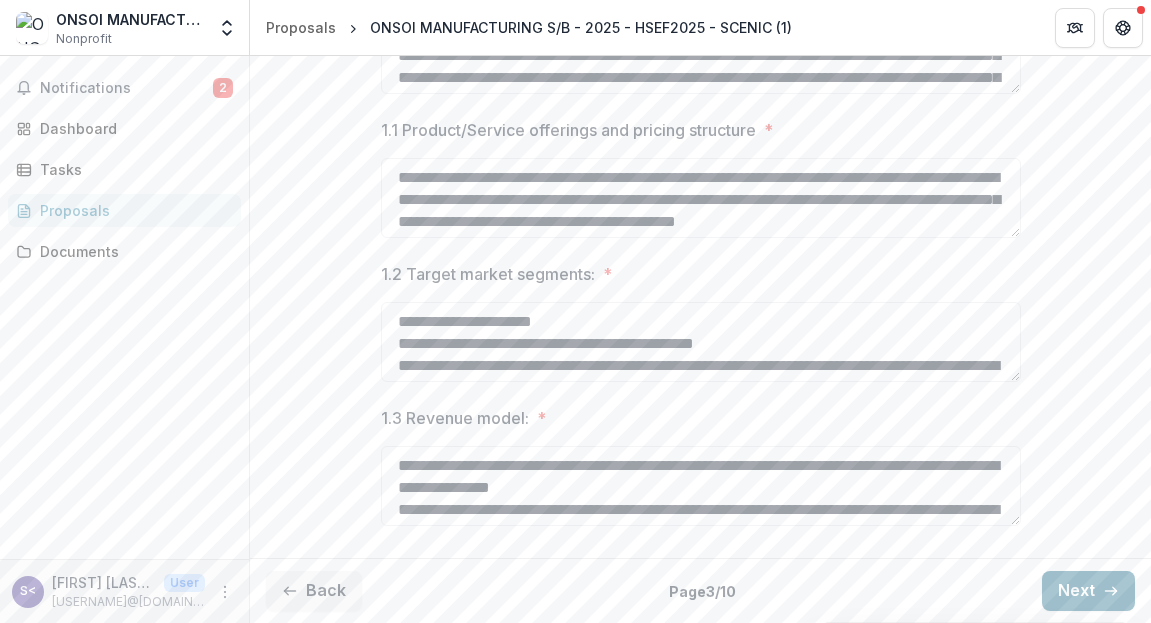 click on "Next" at bounding box center [1088, 591] 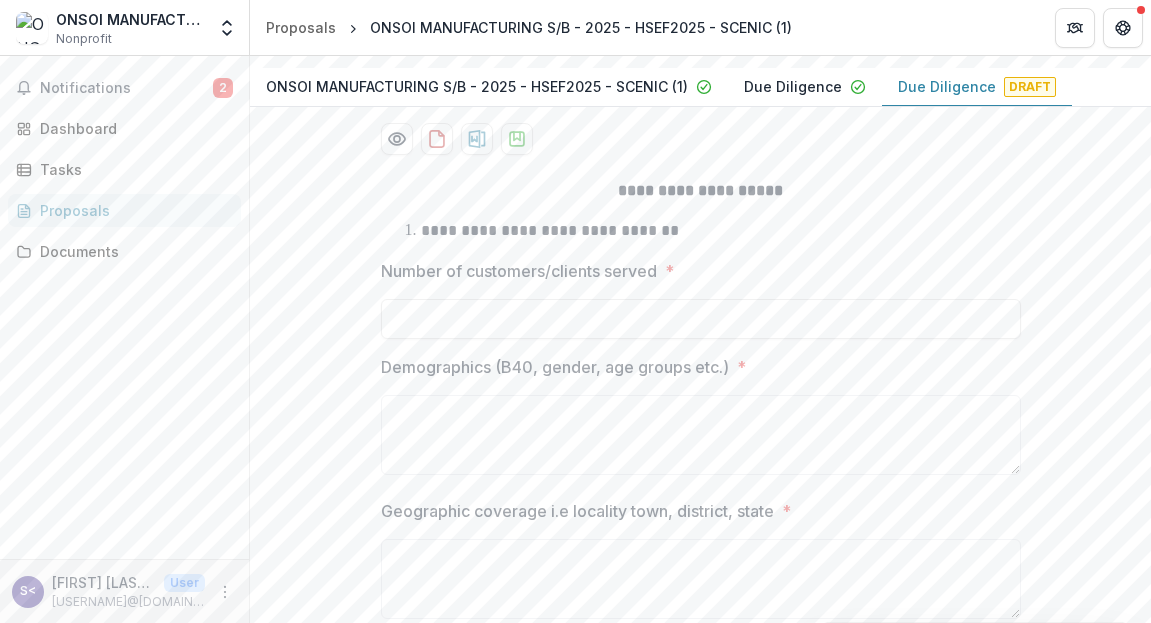 scroll, scrollTop: 349, scrollLeft: 0, axis: vertical 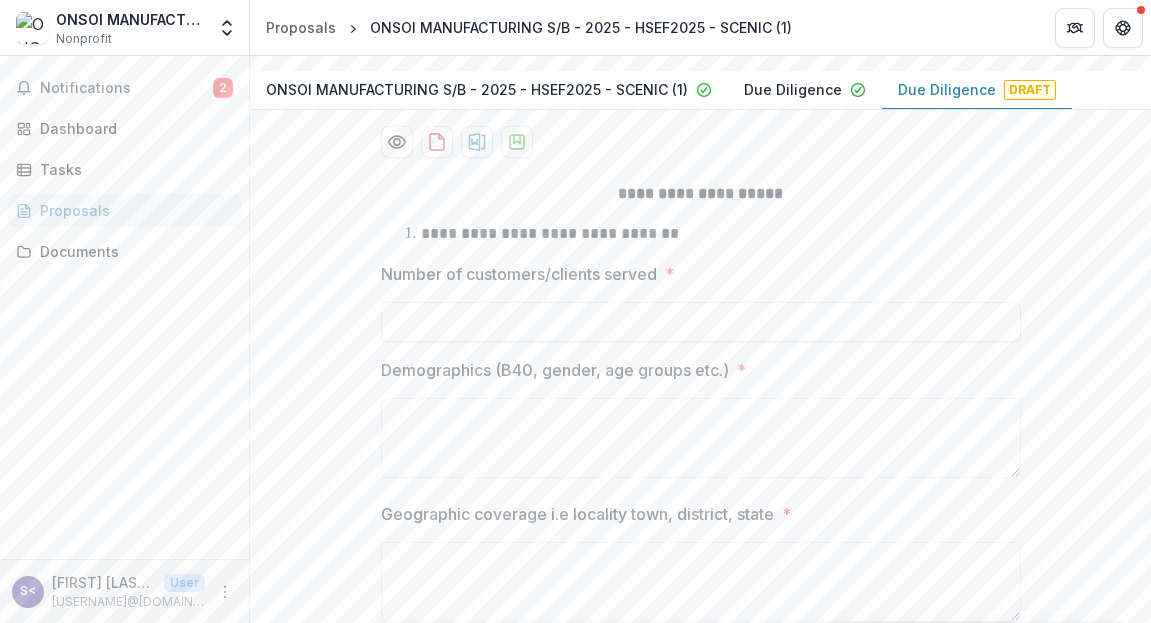 type 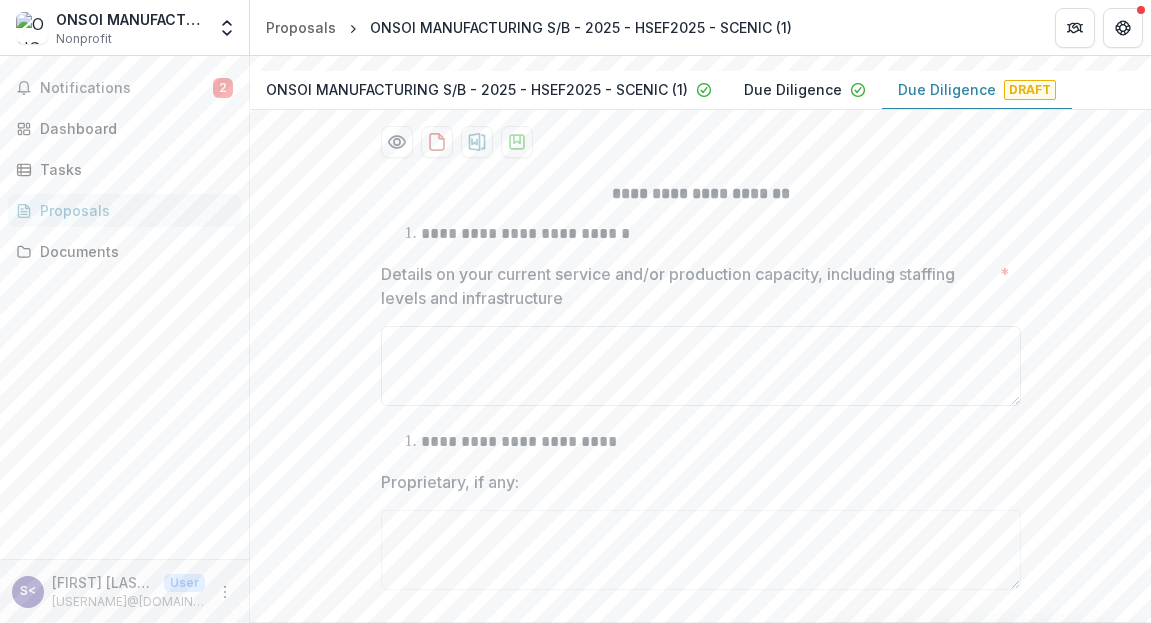 scroll, scrollTop: 413, scrollLeft: 0, axis: vertical 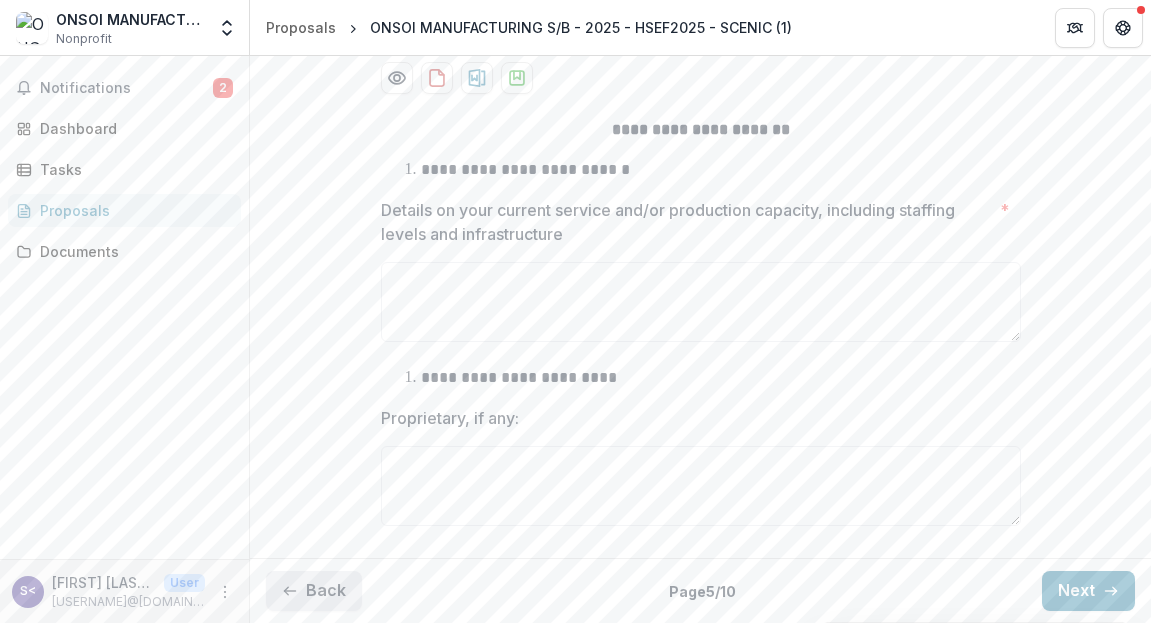 click on "Back" at bounding box center [314, 591] 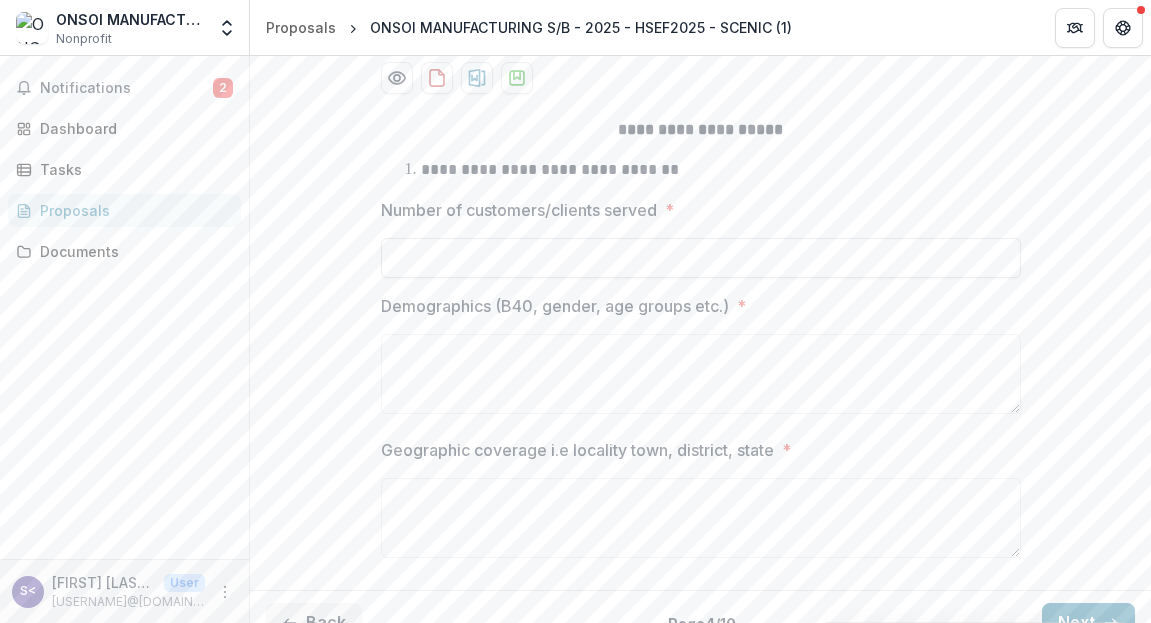click on "Number of customers/clients served *" at bounding box center [701, 258] 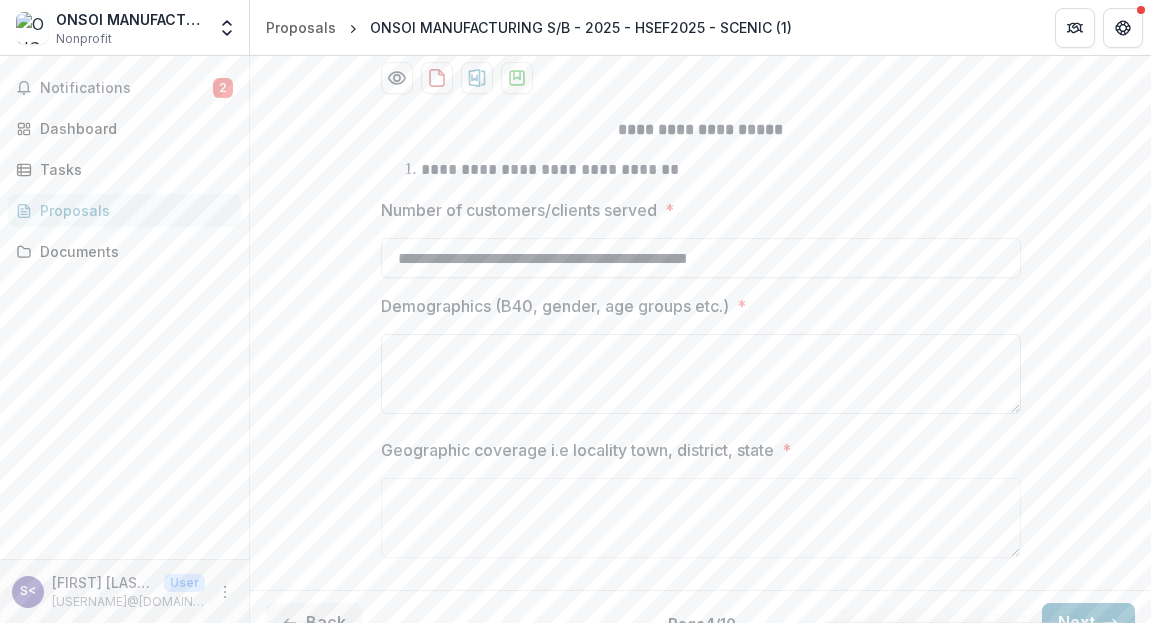 type on "**********" 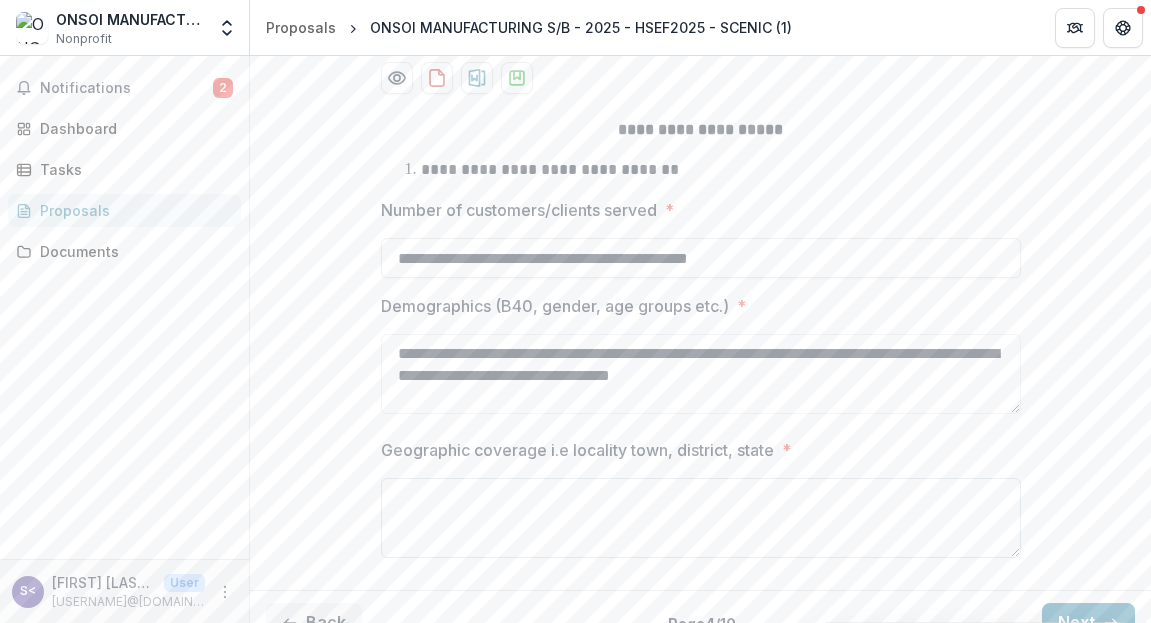 type on "**********" 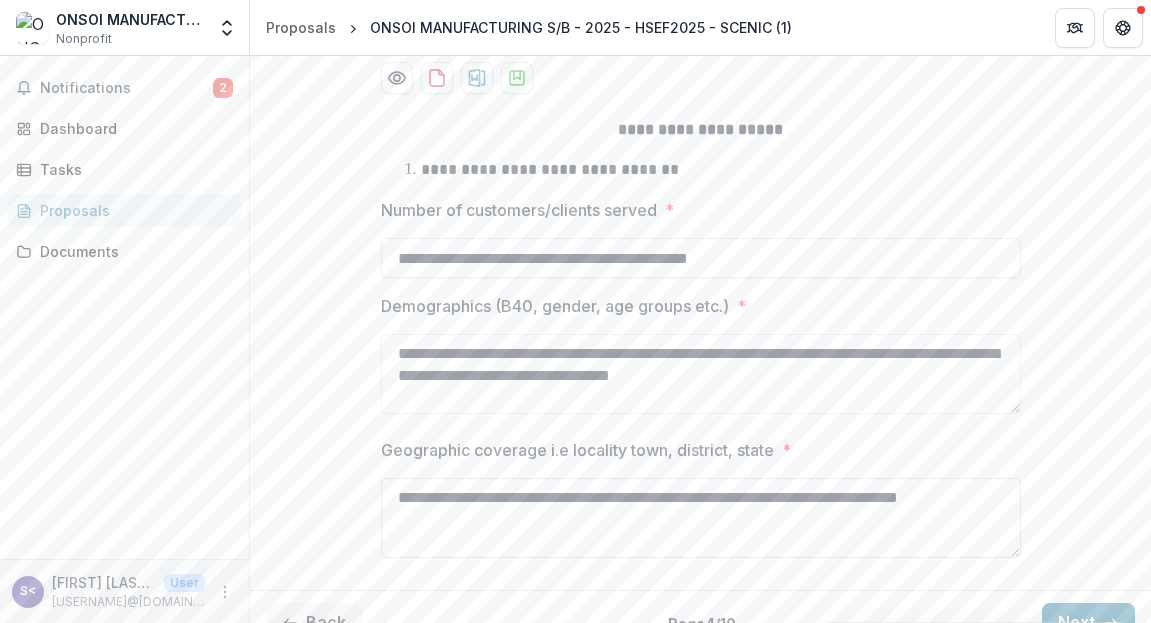 type on "**********" 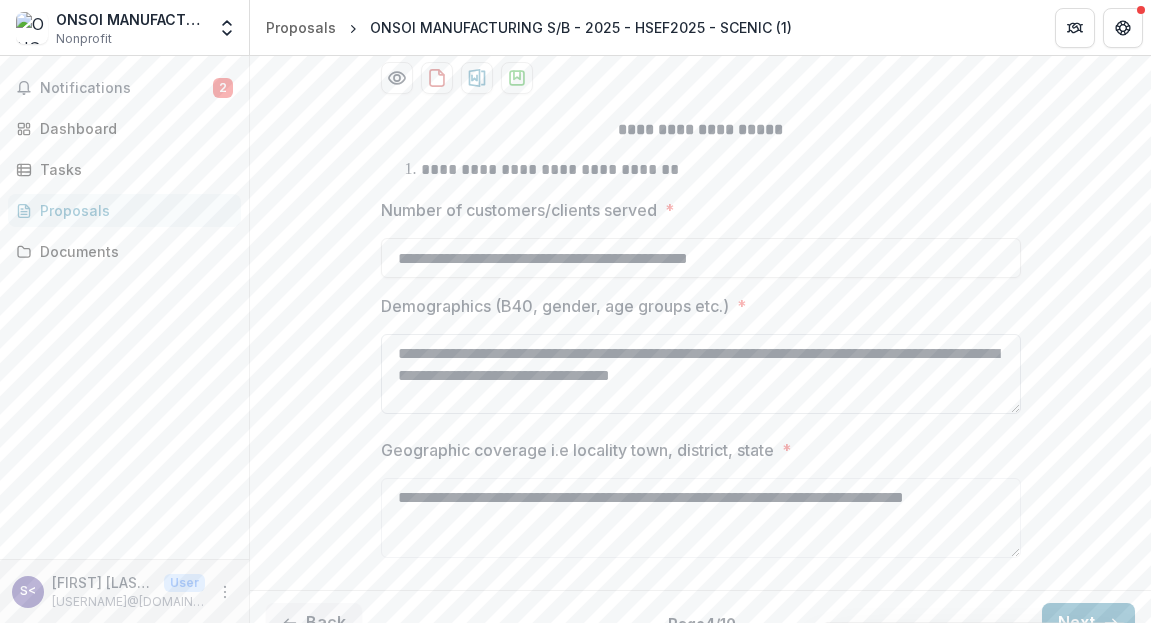 scroll, scrollTop: 4, scrollLeft: 0, axis: vertical 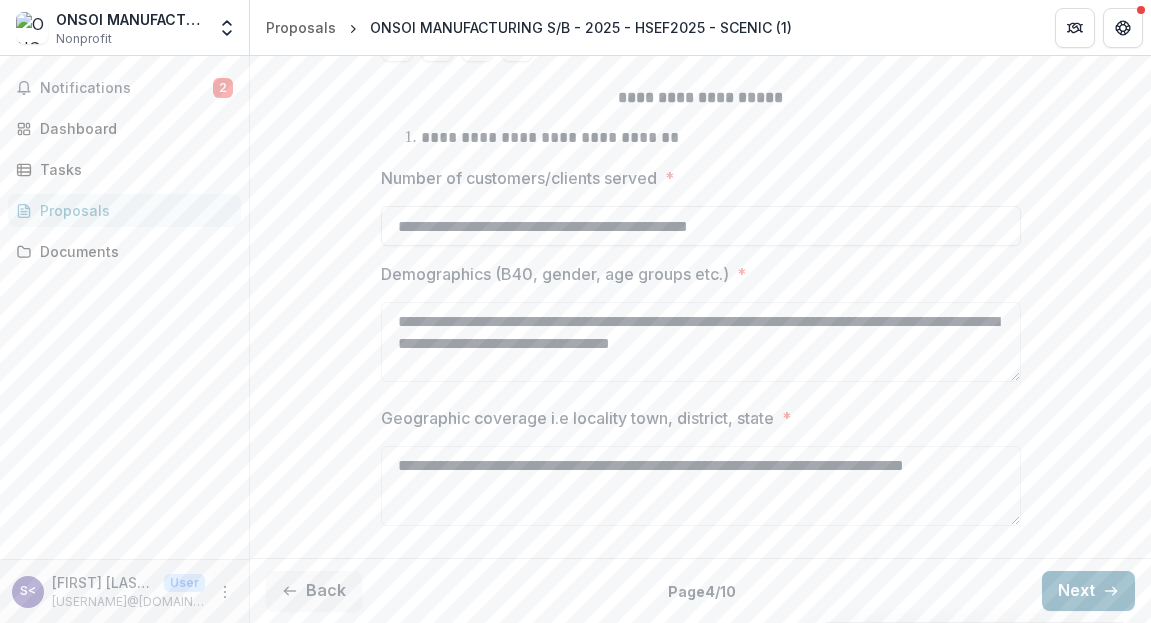 click on "Next" at bounding box center (1088, 591) 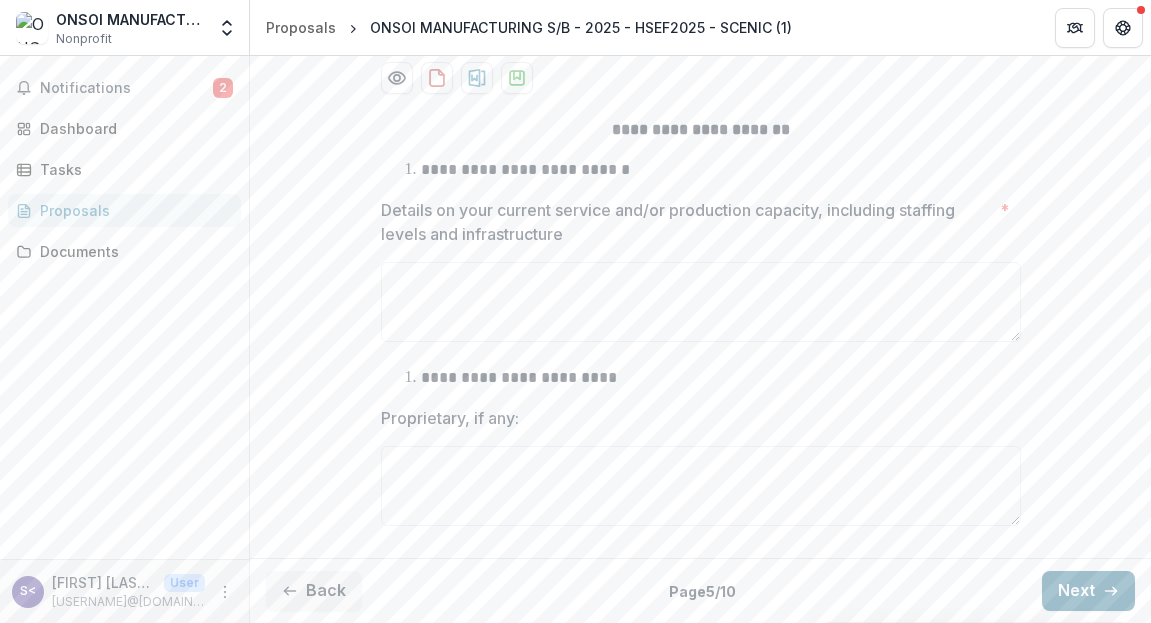 scroll, scrollTop: 413, scrollLeft: 0, axis: vertical 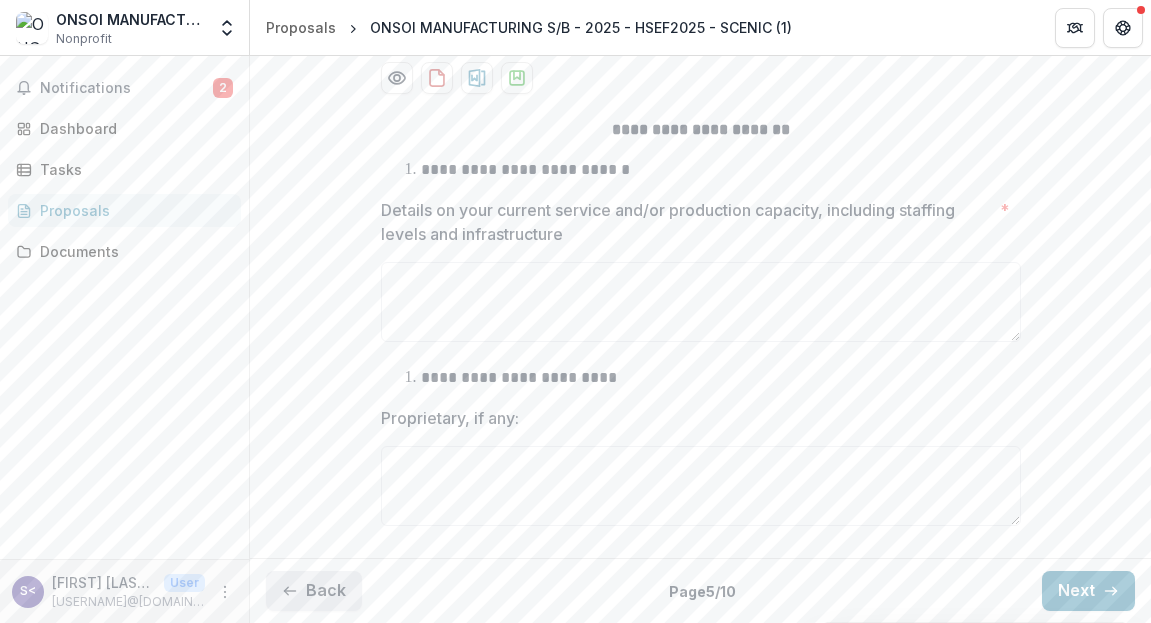 click on "Back" at bounding box center [314, 591] 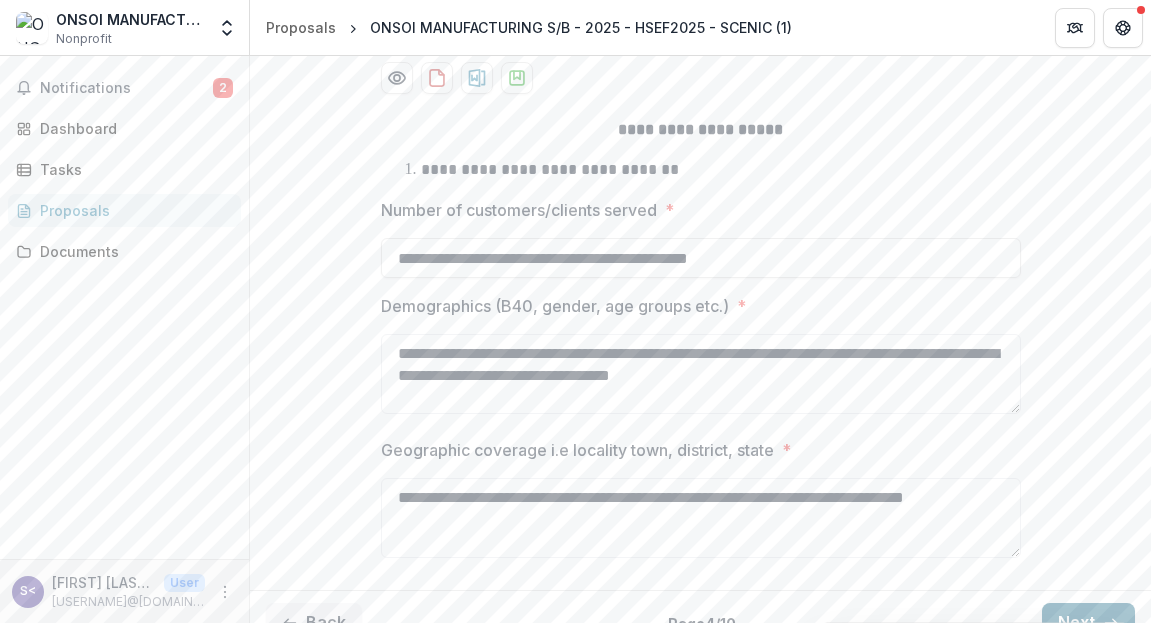 click on "Next" at bounding box center (1088, 623) 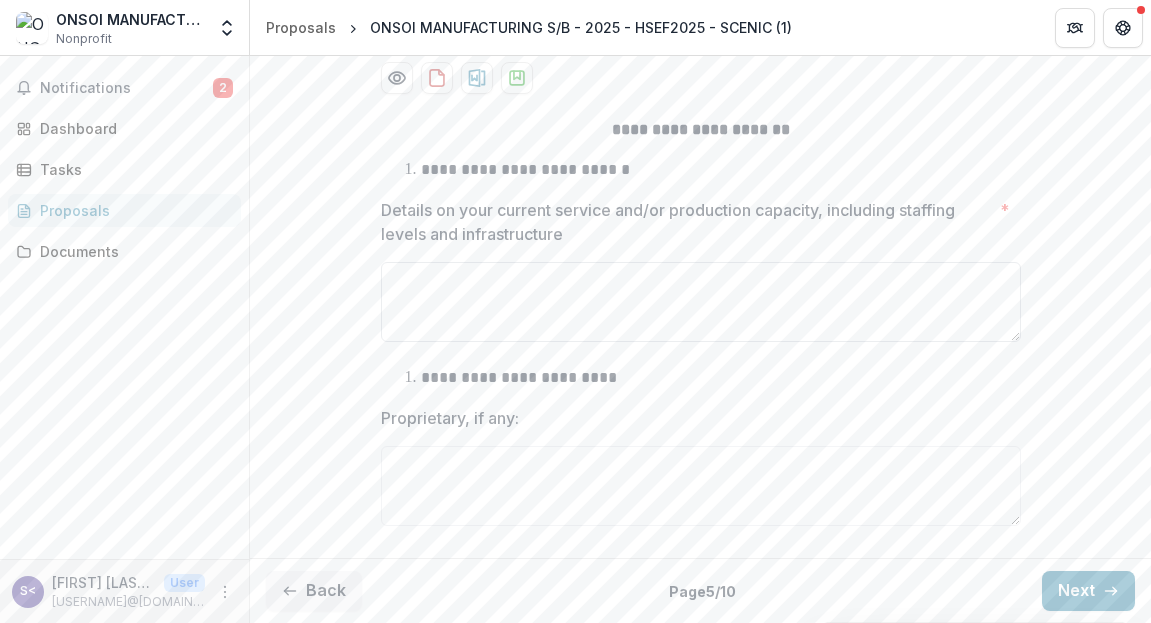 click on "Details on your current service and/or production capacity, including staffing levels and infrastructure  *" at bounding box center [701, 302] 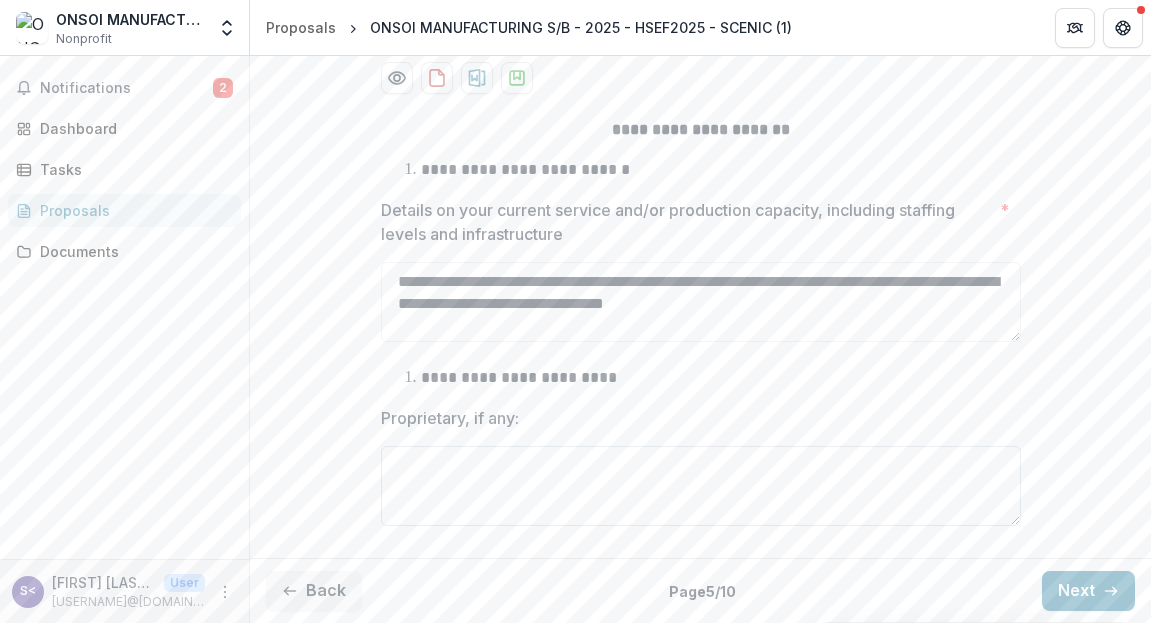 type on "**********" 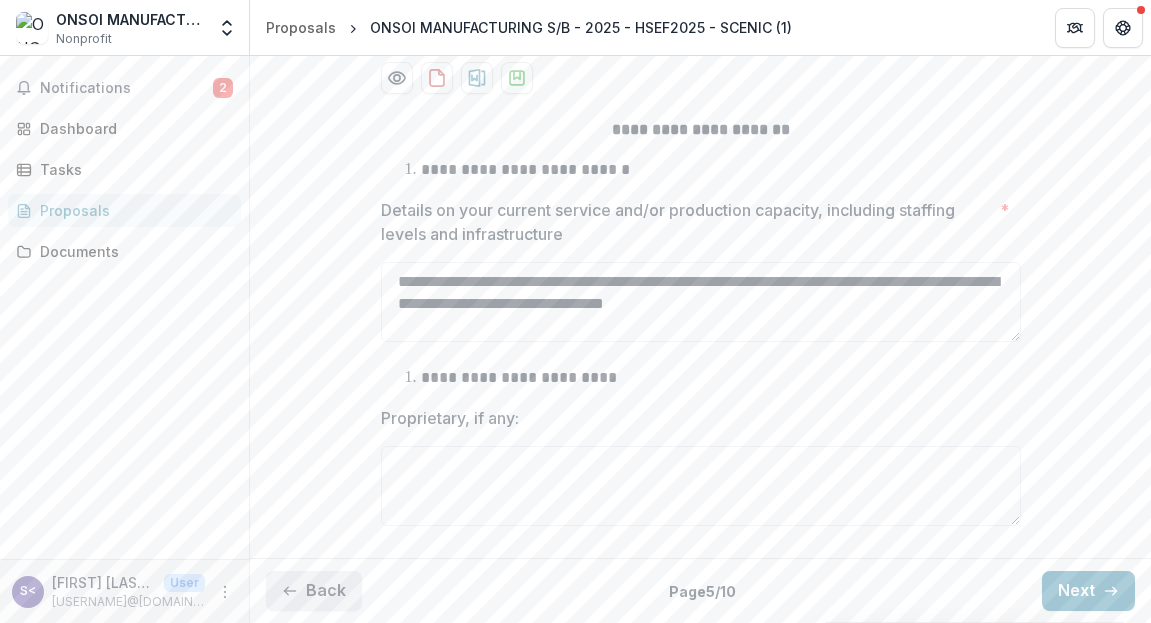 click on "Back" at bounding box center (314, 591) 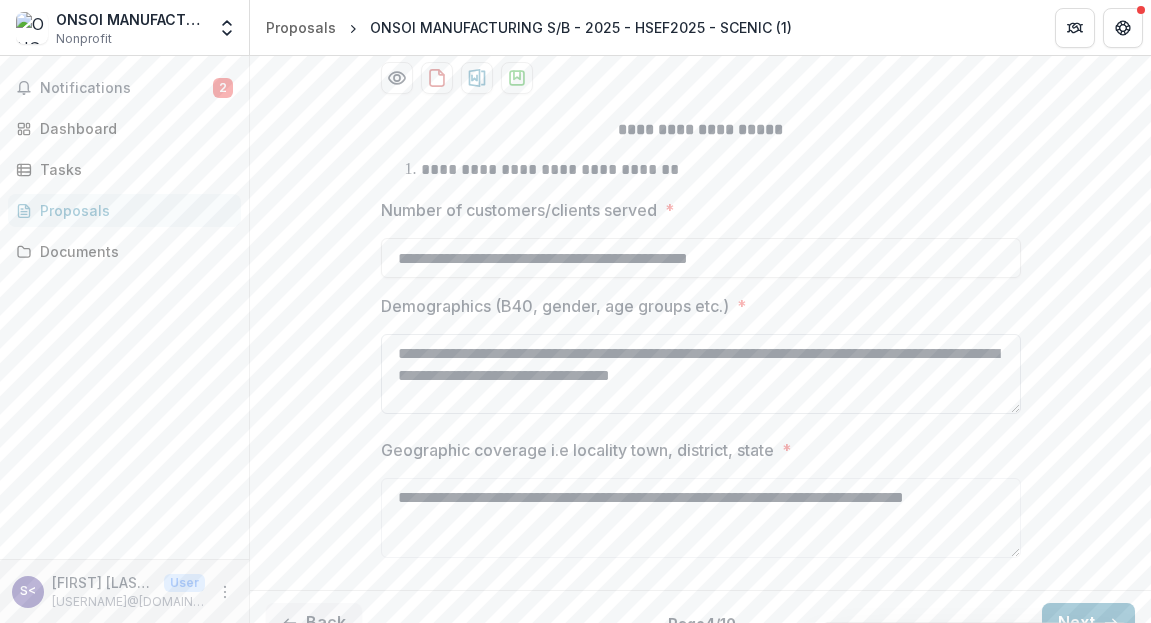 click on "**********" at bounding box center [701, 374] 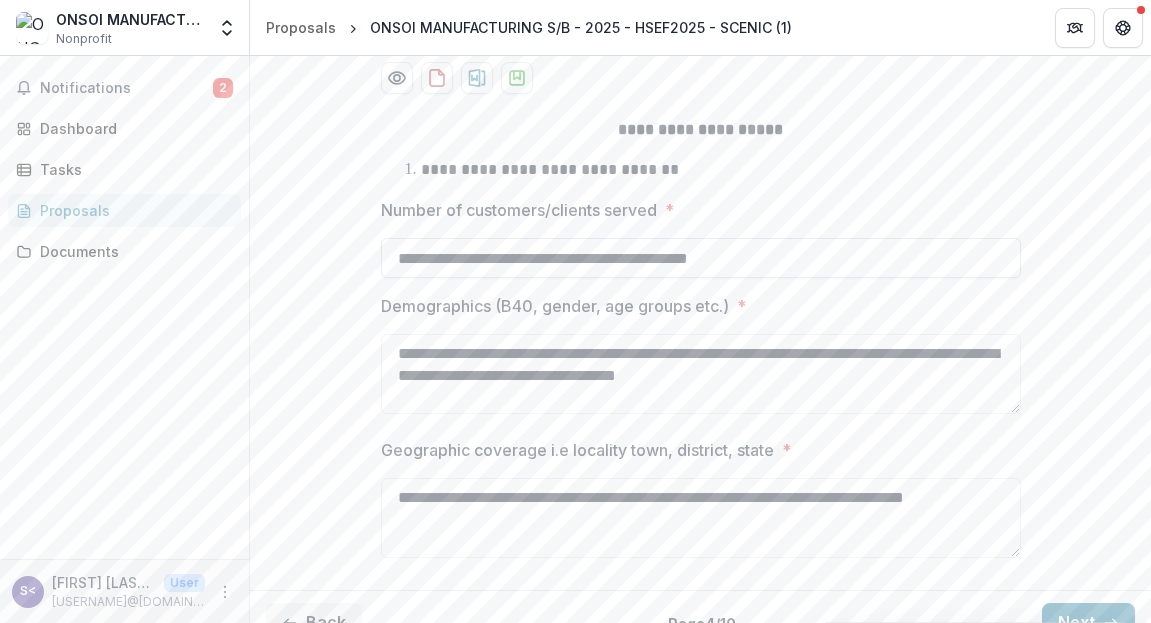 type on "**********" 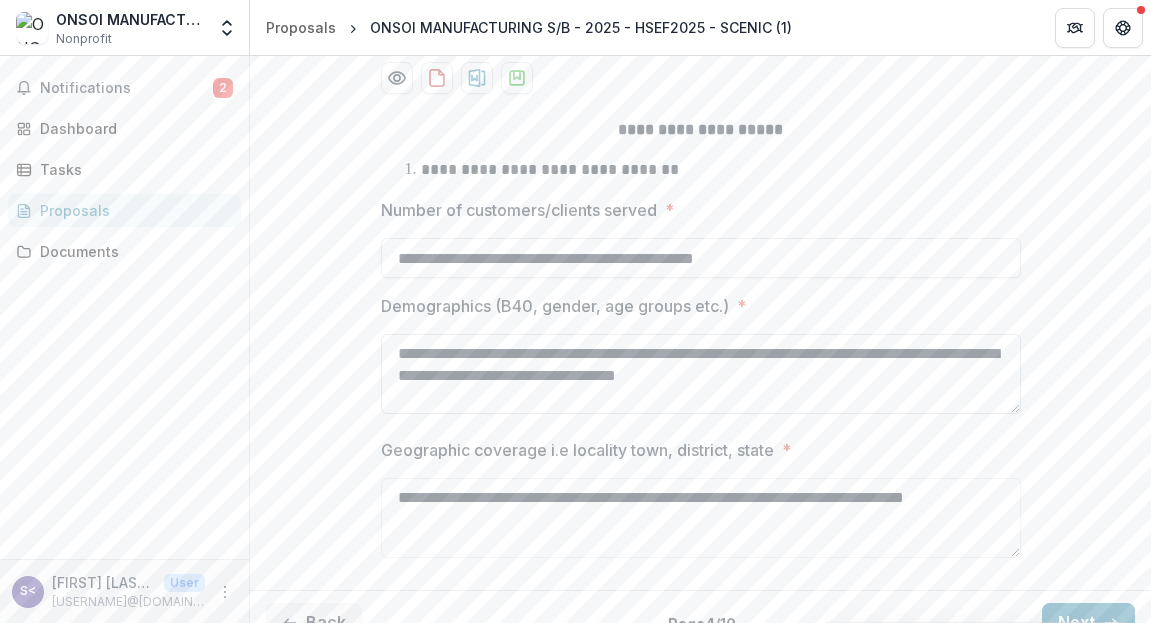 scroll, scrollTop: 4, scrollLeft: 0, axis: vertical 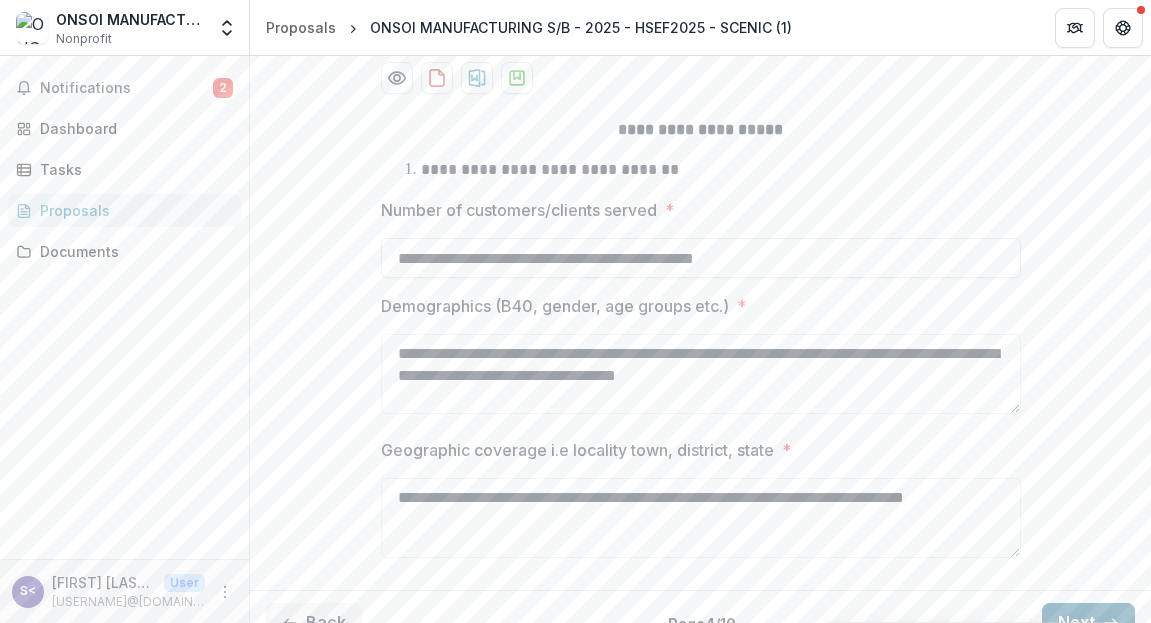 type on "**********" 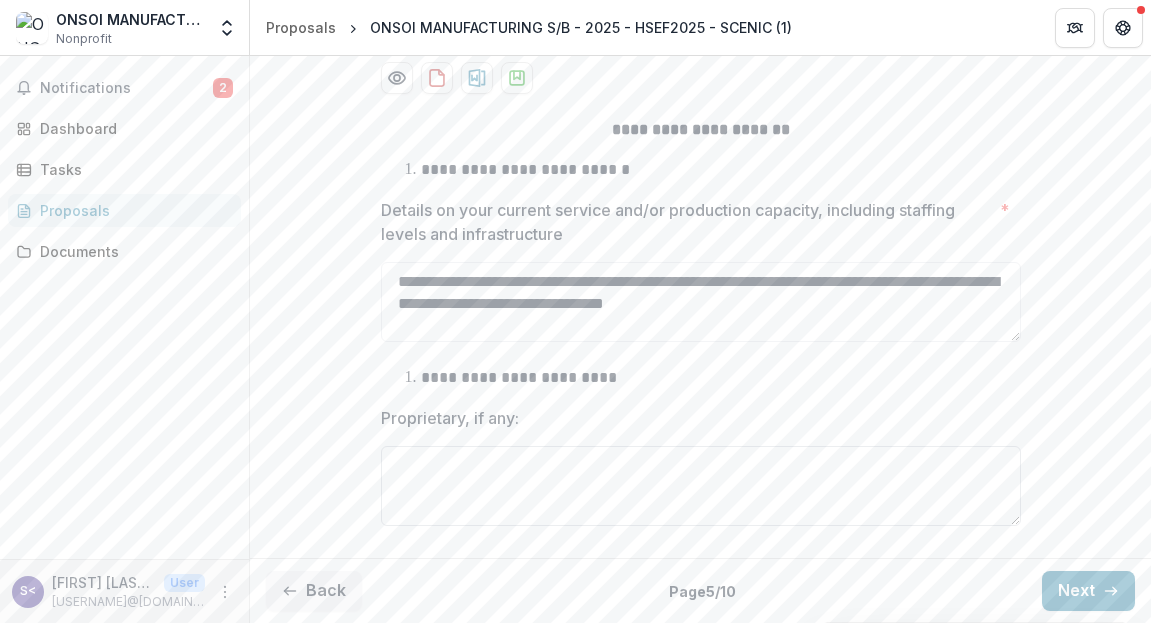 click on "Proprietary, if any:" at bounding box center (701, 486) 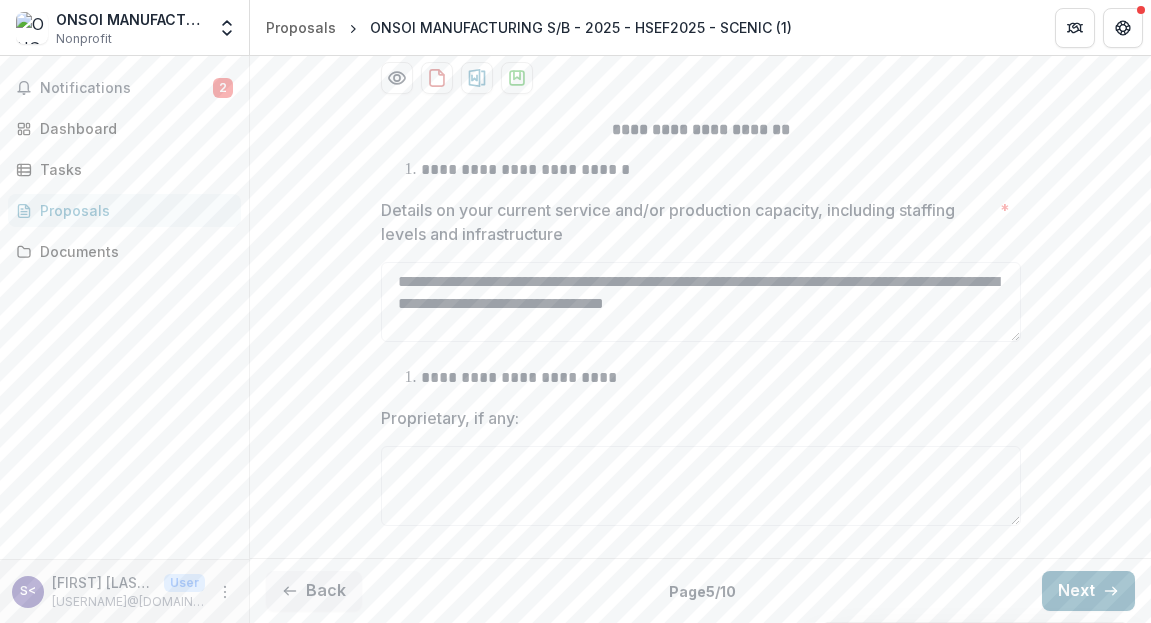 click 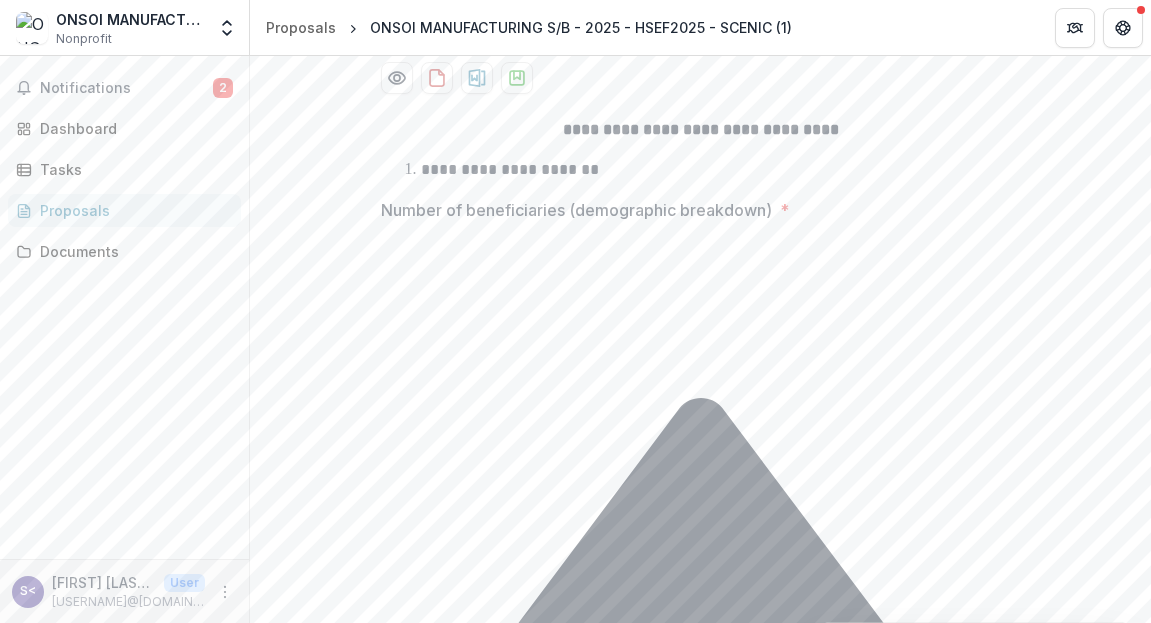 click on "Number of beneficiaries (demographic breakdown) *" at bounding box center [461, 252] 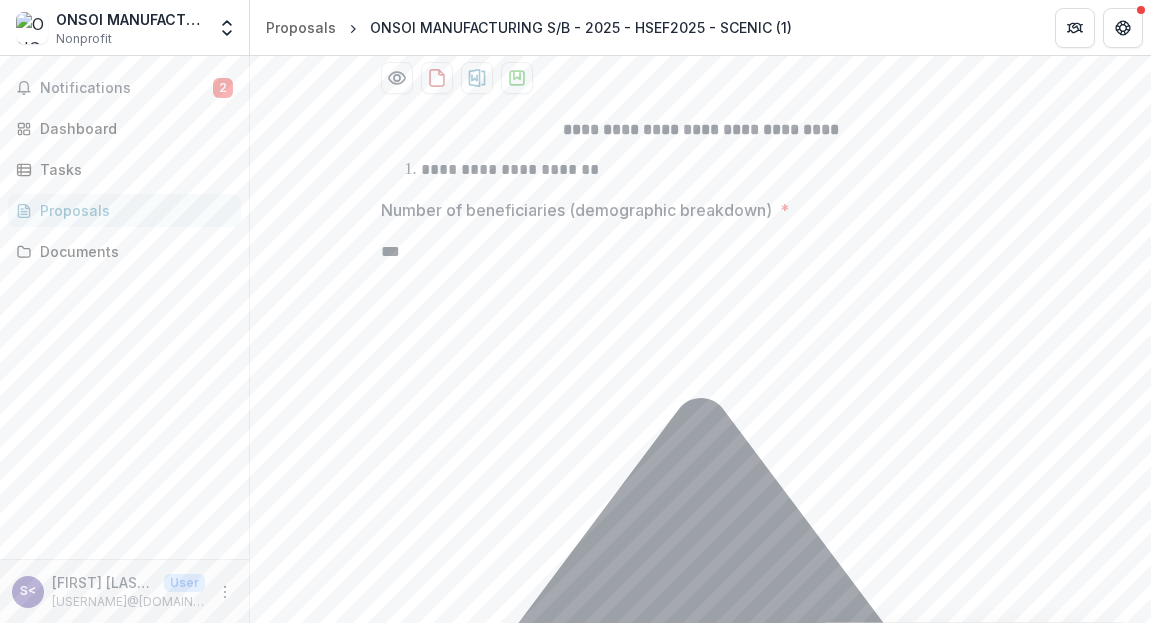 type on "***" 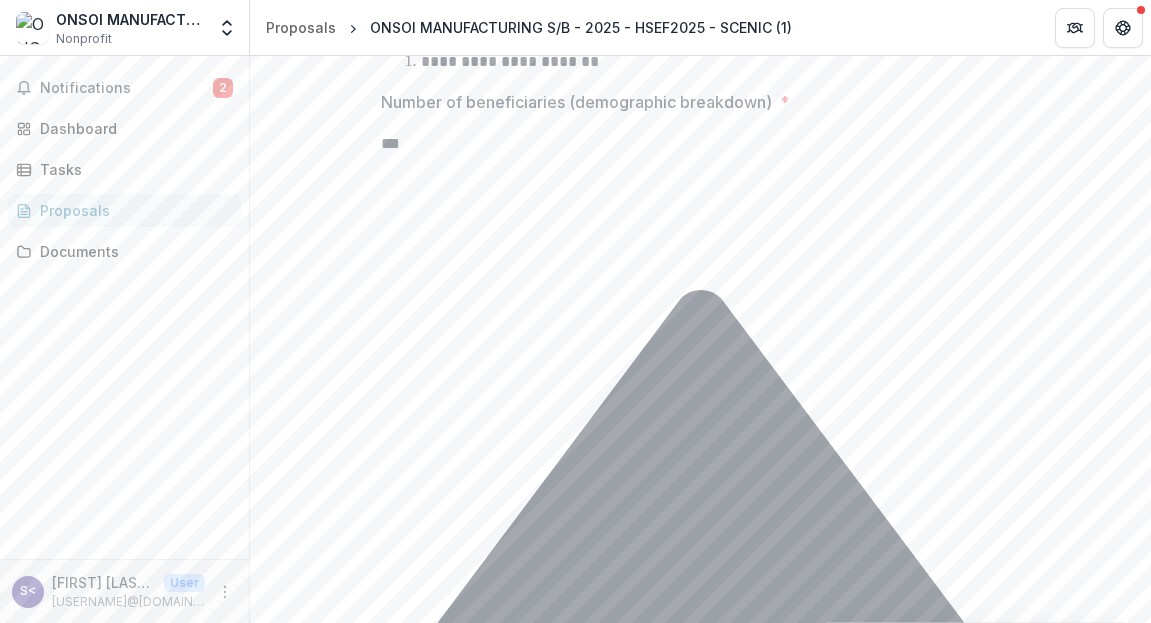scroll, scrollTop: 527, scrollLeft: 0, axis: vertical 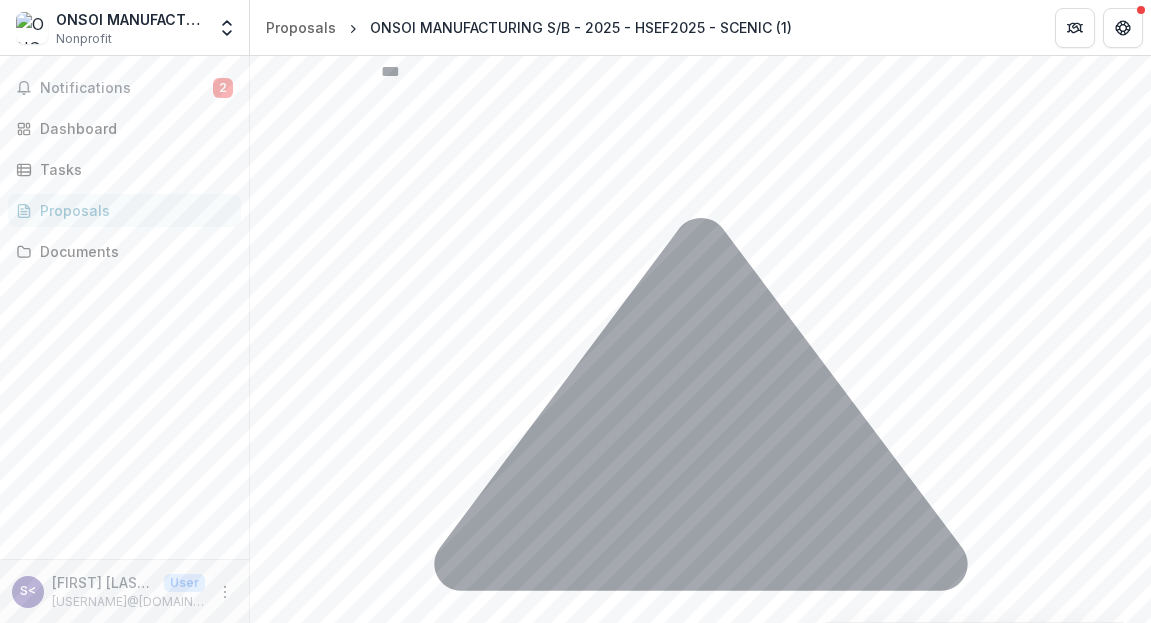 click on "Social metrics (if applicable) *" at bounding box center [701, 1604] 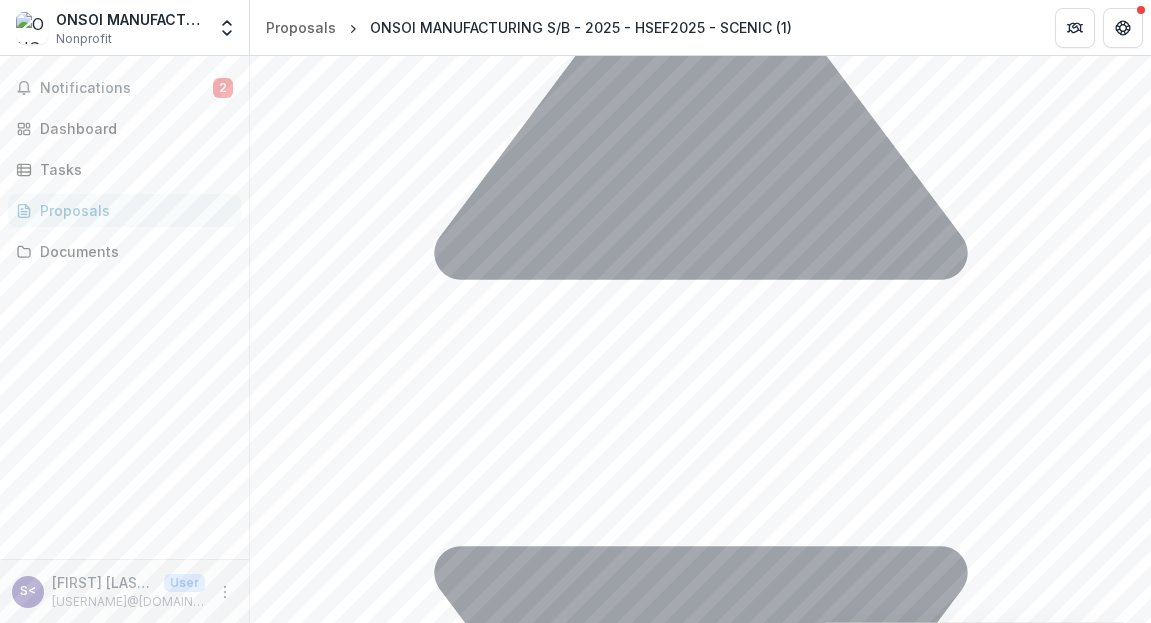 scroll, scrollTop: 908, scrollLeft: 0, axis: vertical 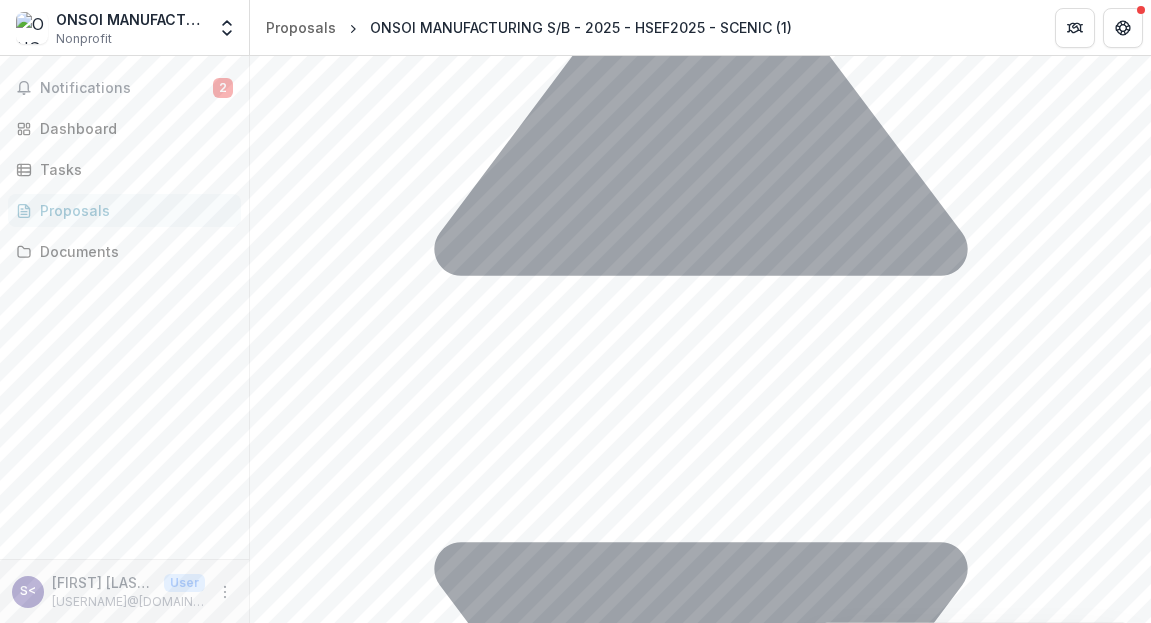 type on "**********" 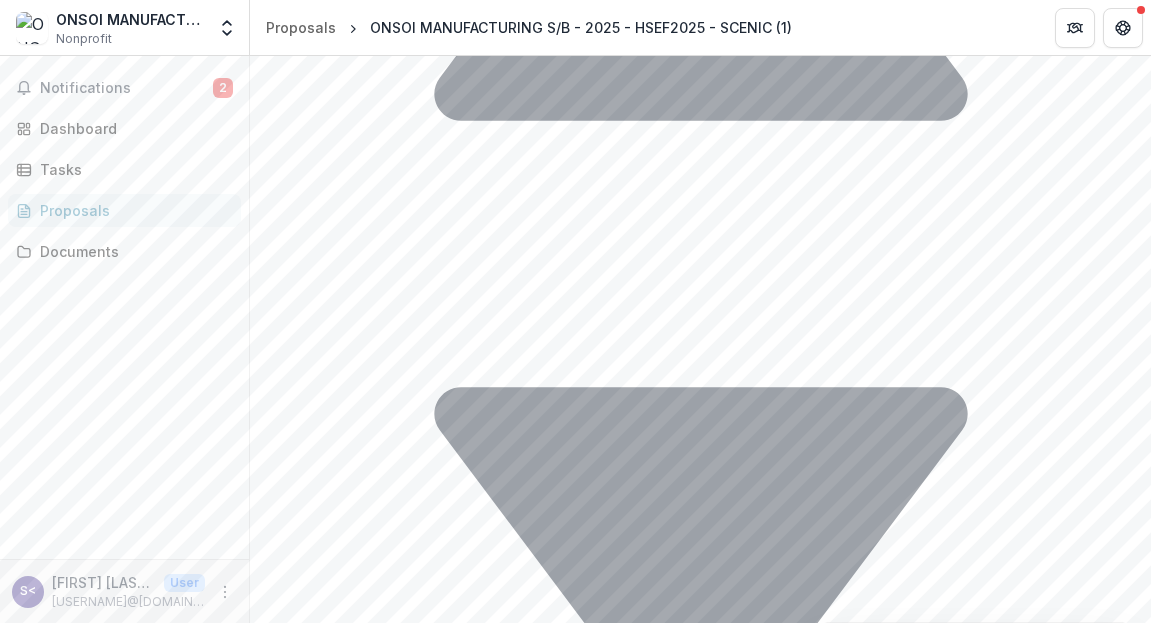 scroll, scrollTop: 1082, scrollLeft: 0, axis: vertical 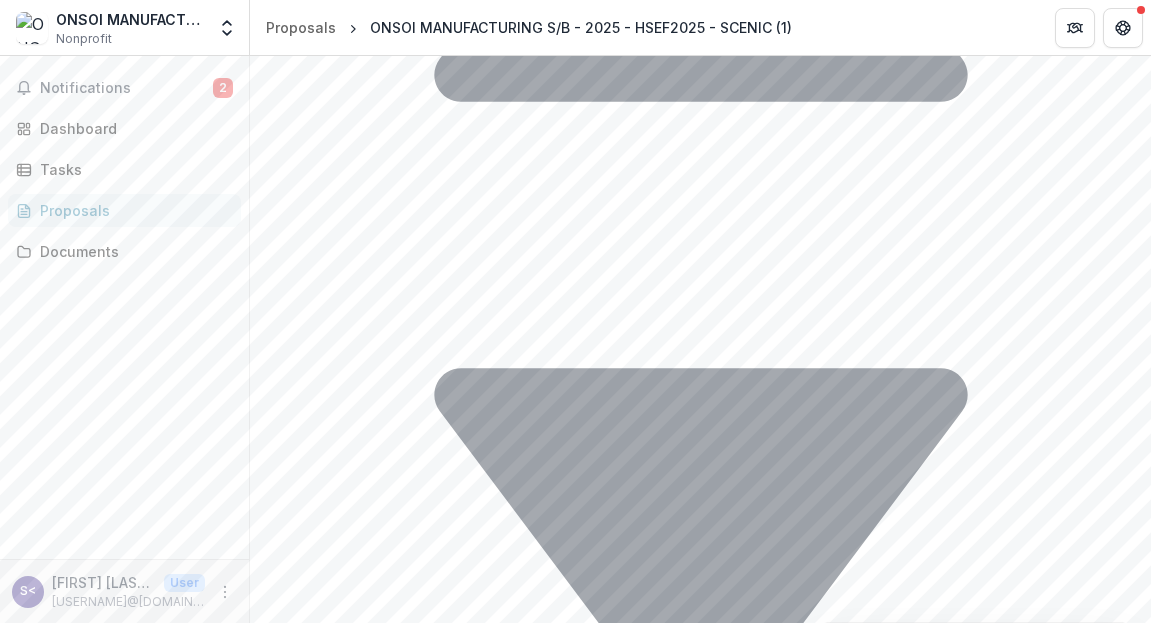 type on "**********" 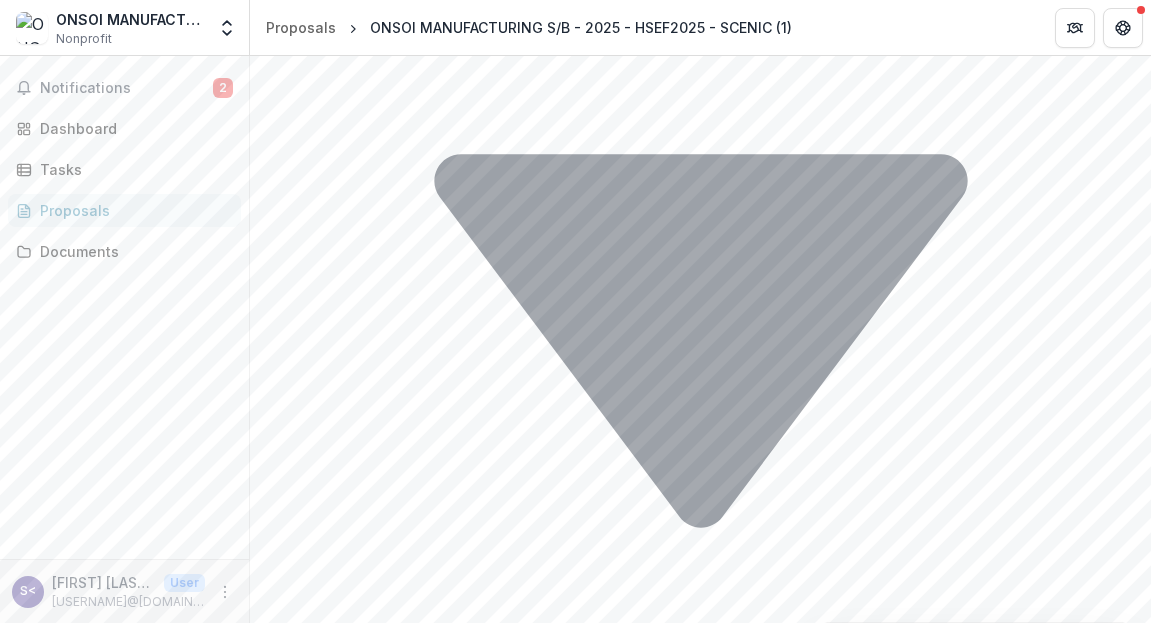 type on "**********" 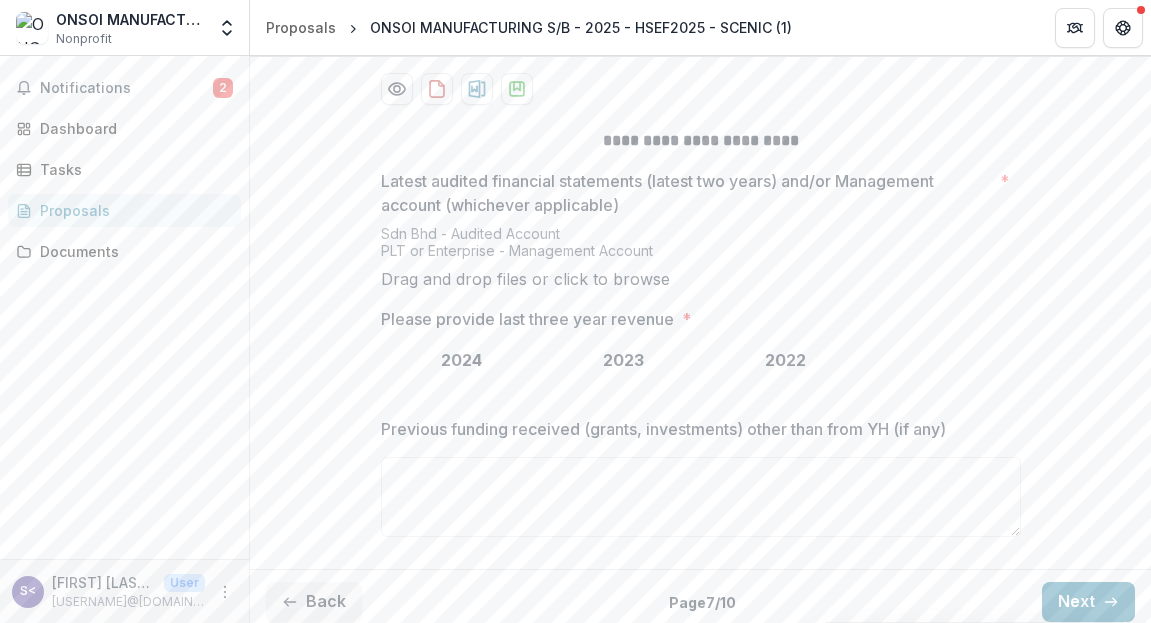 scroll, scrollTop: 476, scrollLeft: 0, axis: vertical 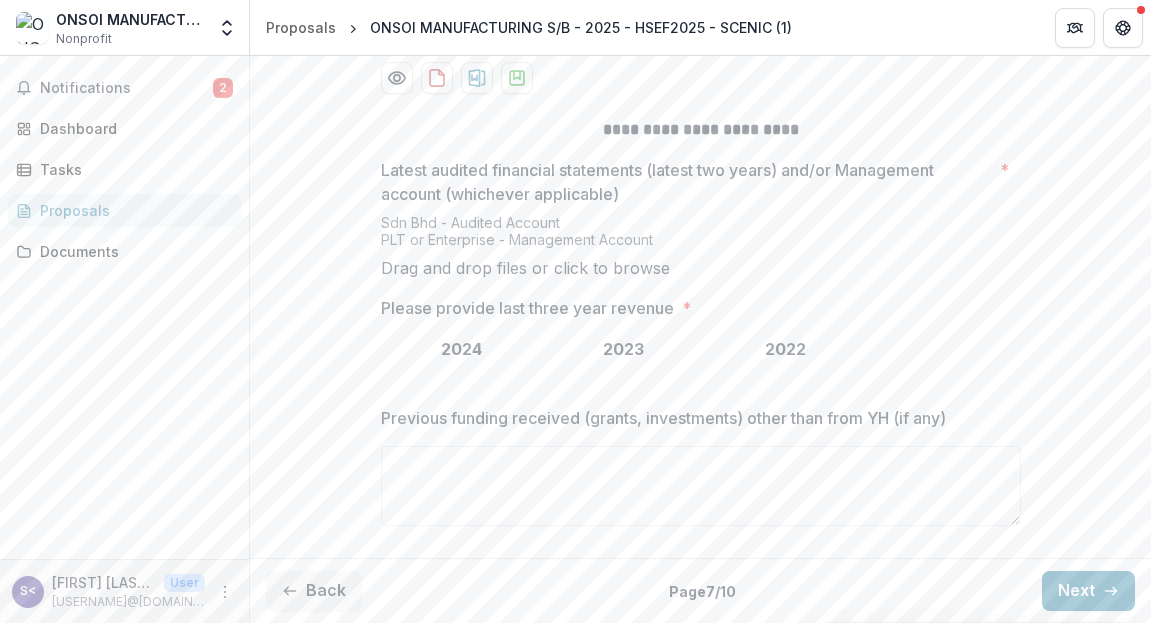 click on "click to browse" at bounding box center (612, 268) 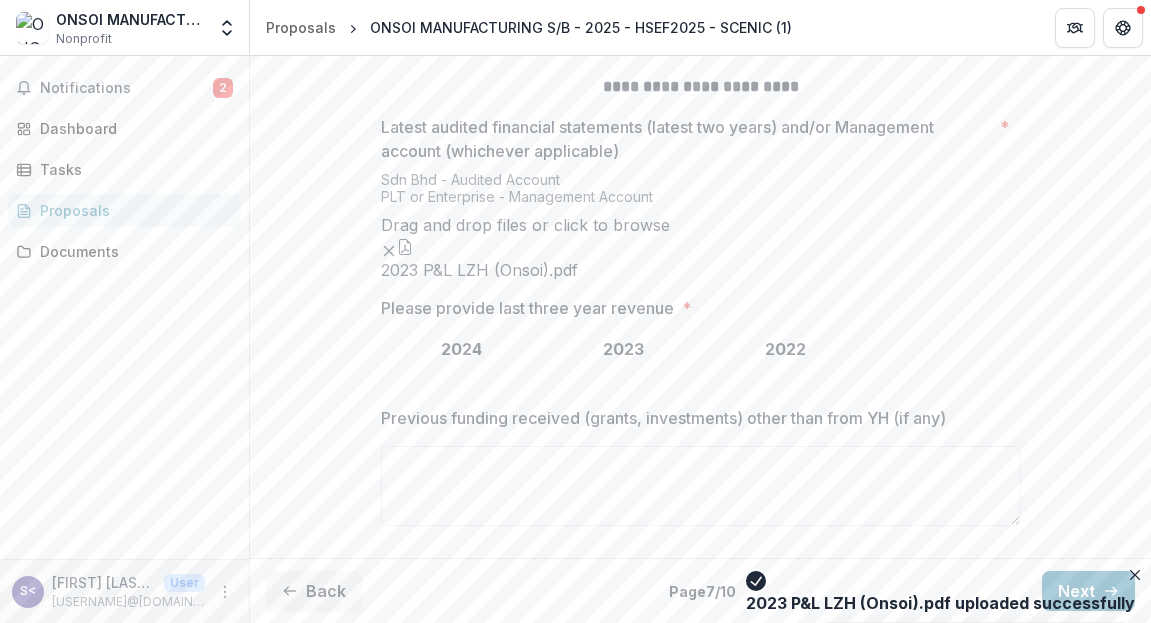 click on "click to browse" at bounding box center [612, 225] 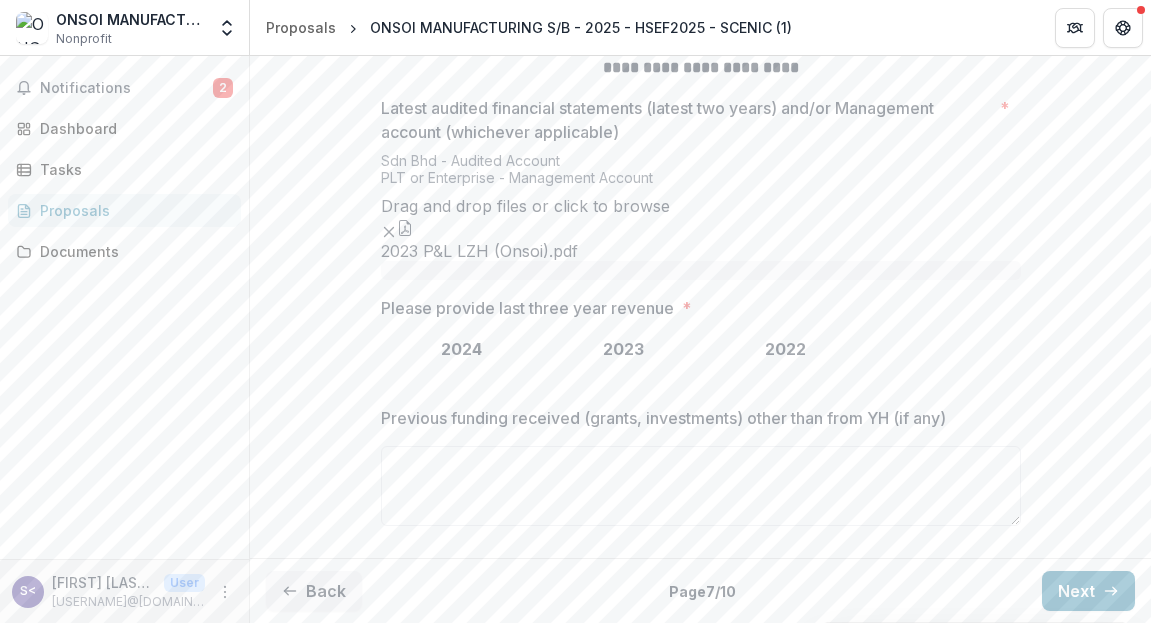 scroll, scrollTop: 640, scrollLeft: 0, axis: vertical 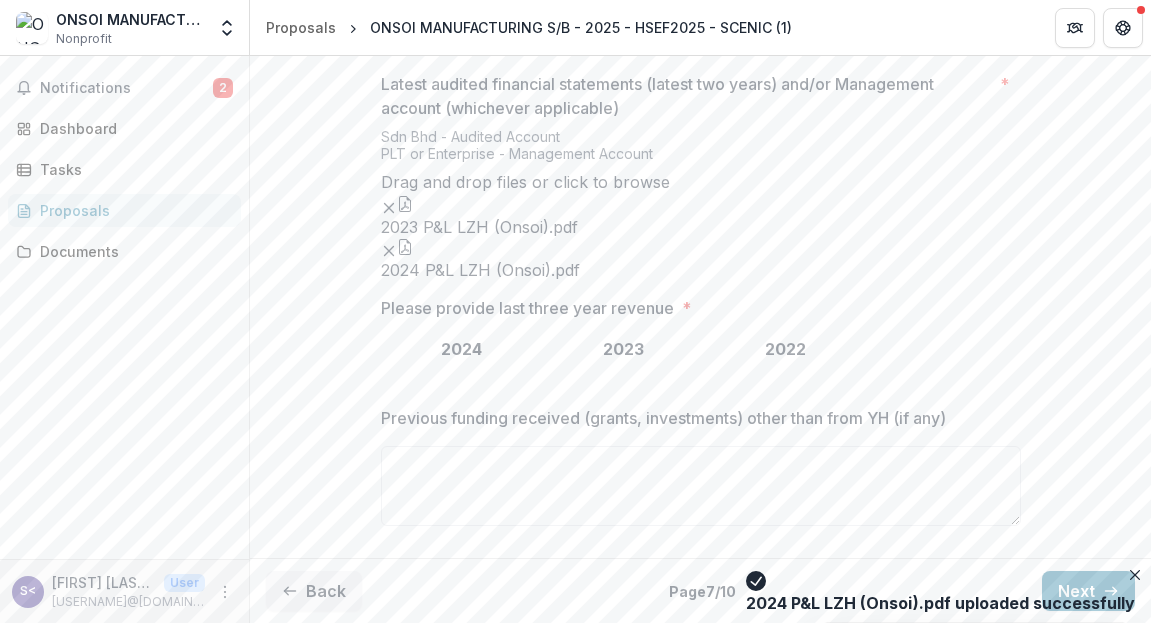 click on "Please provide last three year revenue *" at bounding box center (462, 377) 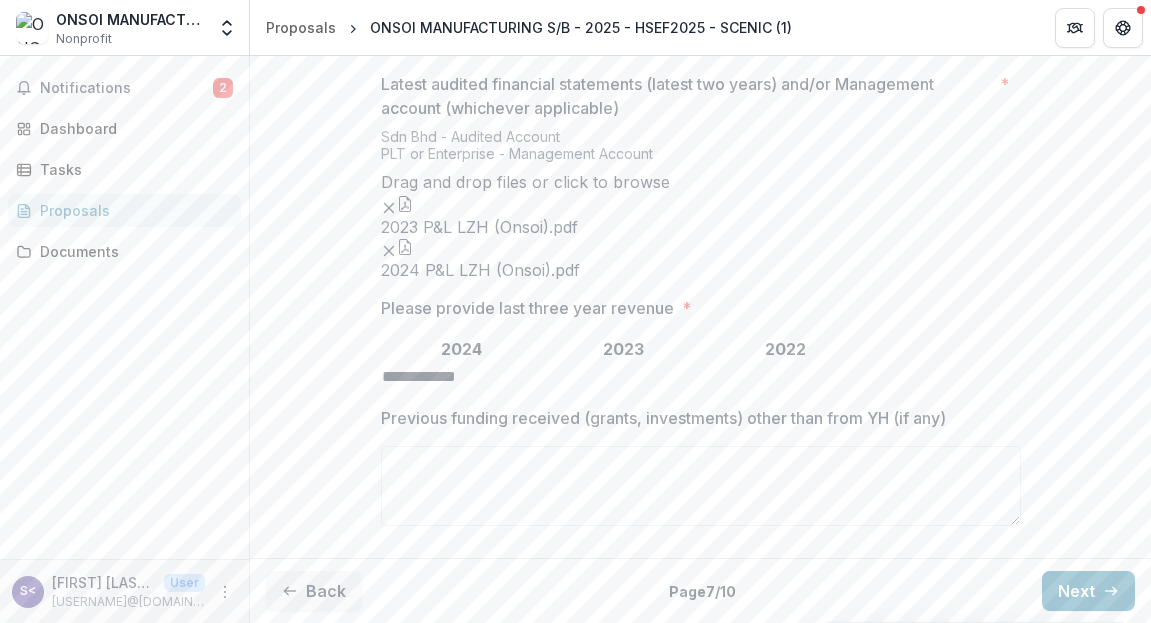 type on "**********" 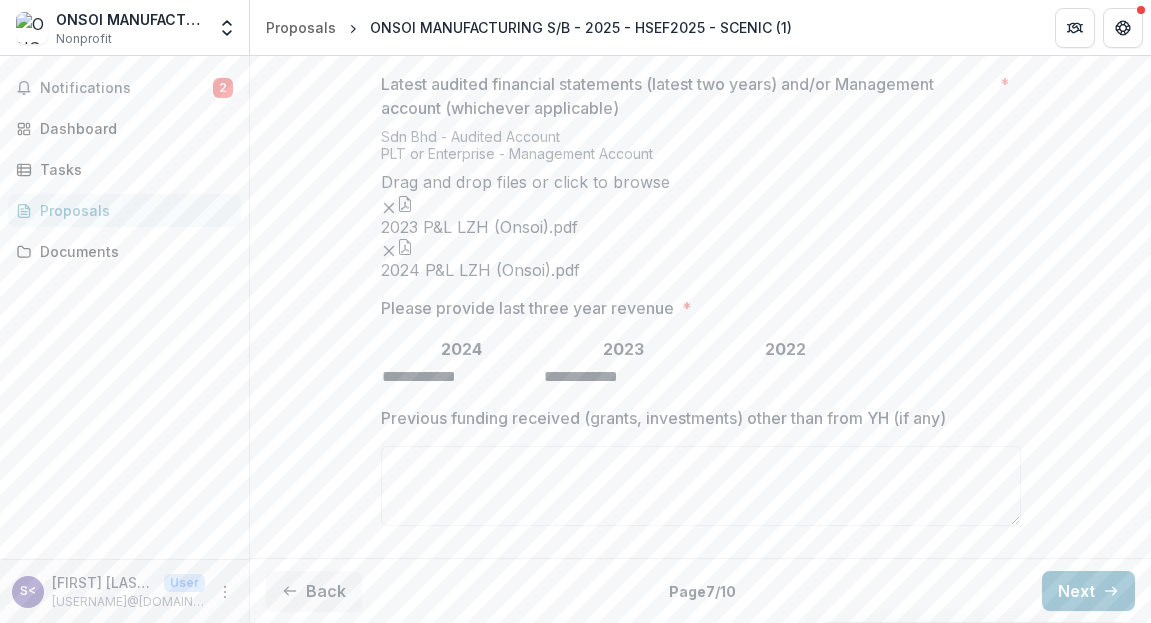 type on "**********" 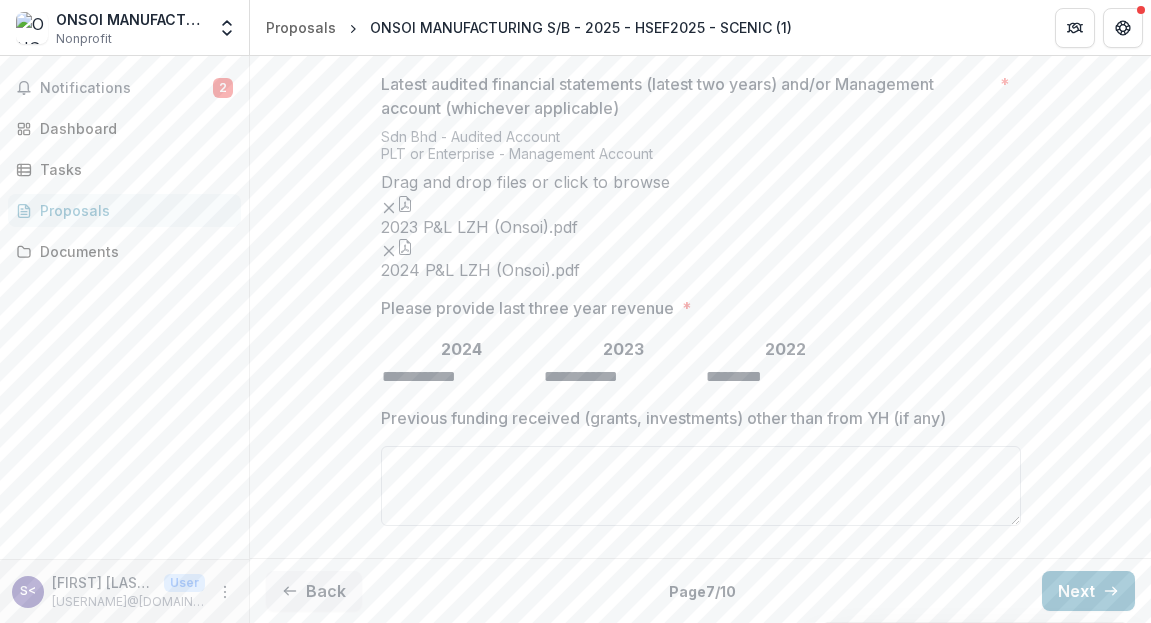 type on "*********" 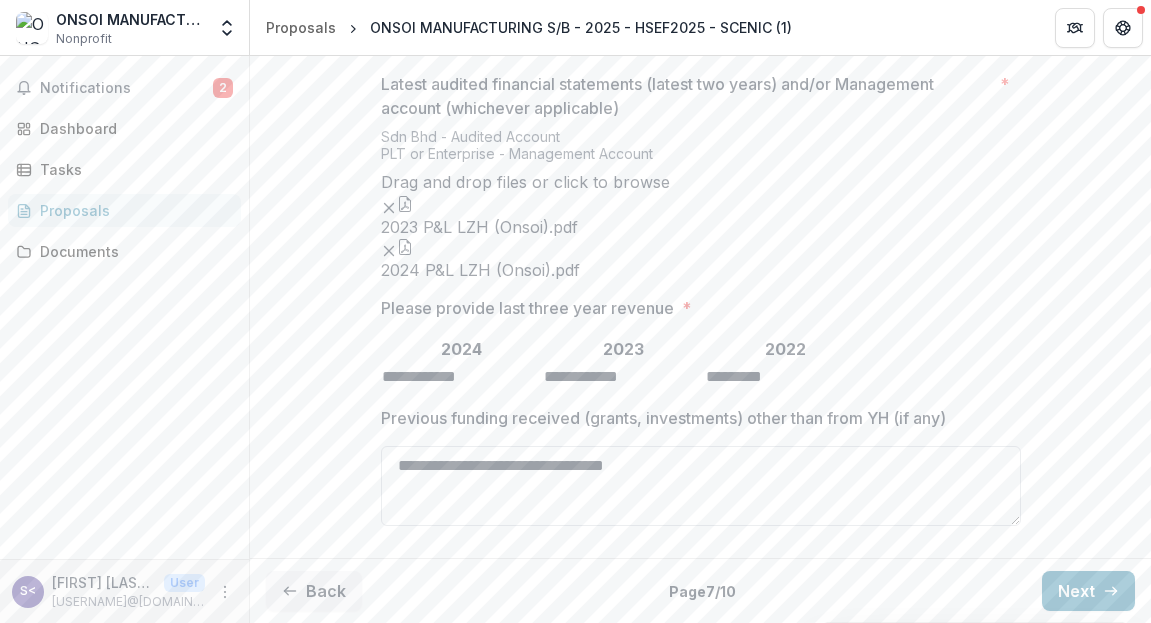 type on "**********" 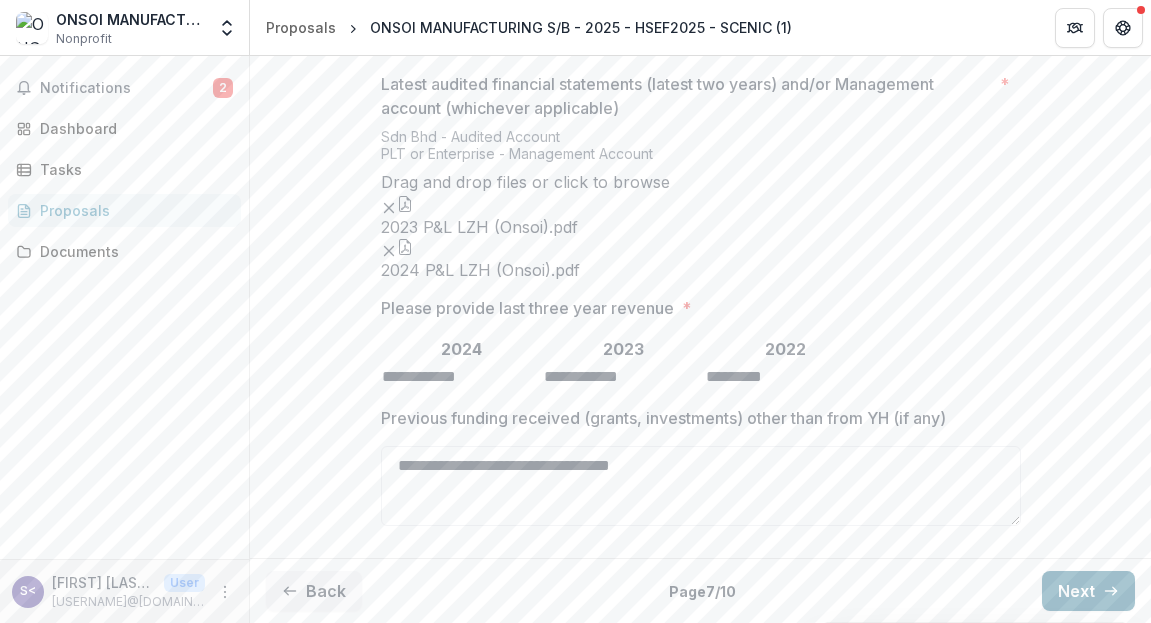 click on "Next" at bounding box center [1088, 591] 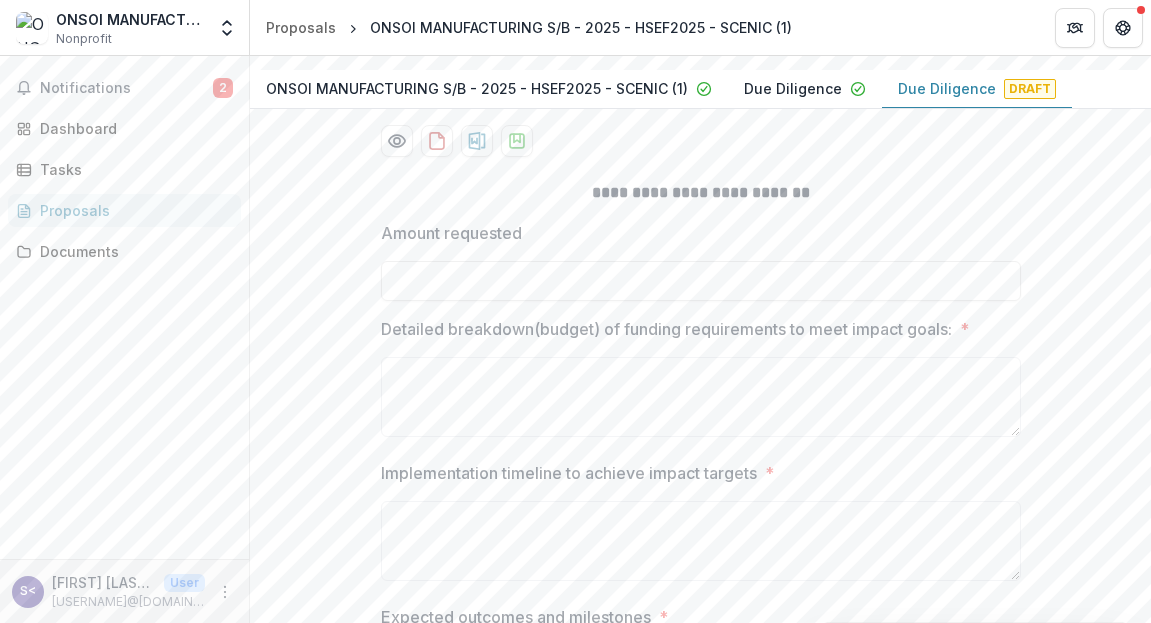 scroll, scrollTop: 315, scrollLeft: 0, axis: vertical 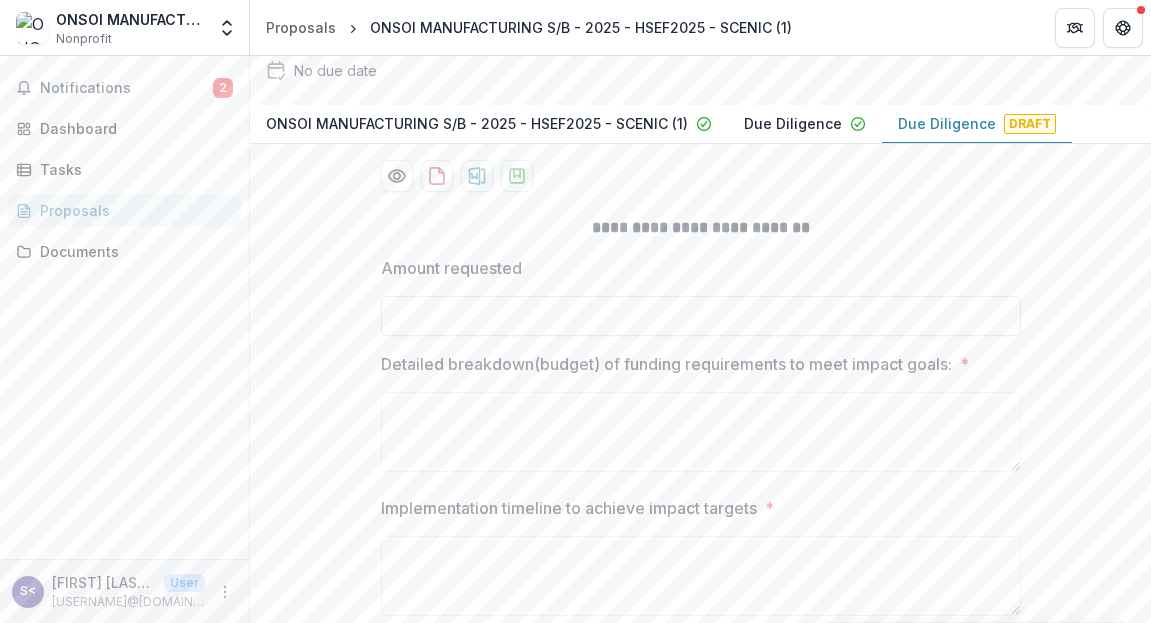click on "Amount requested" at bounding box center [701, 316] 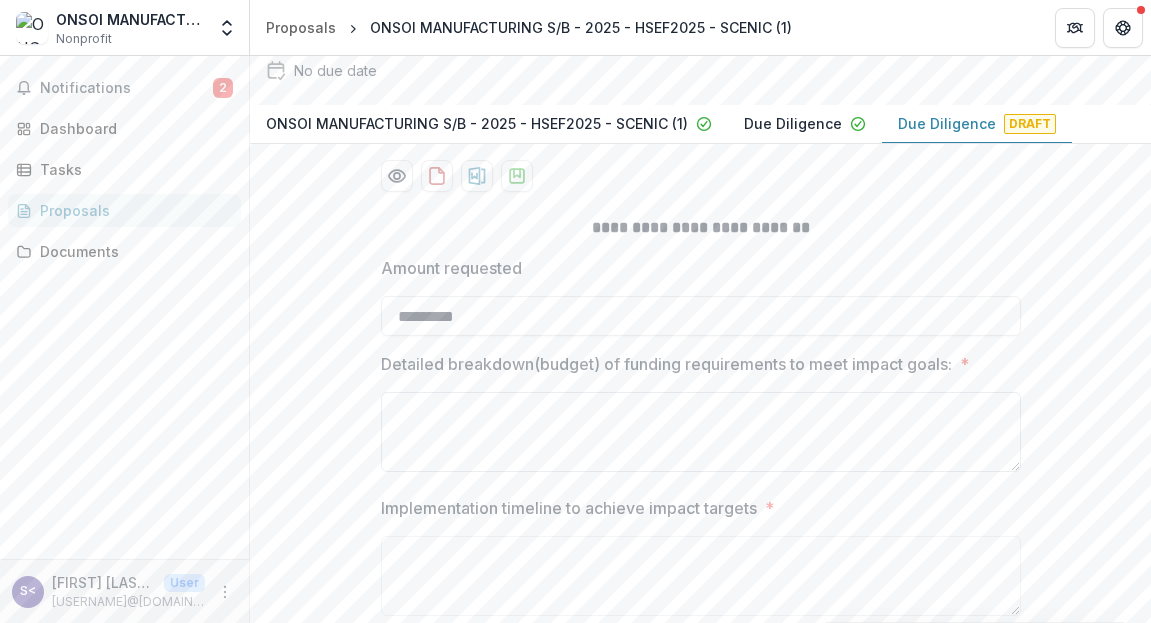 type on "*********" 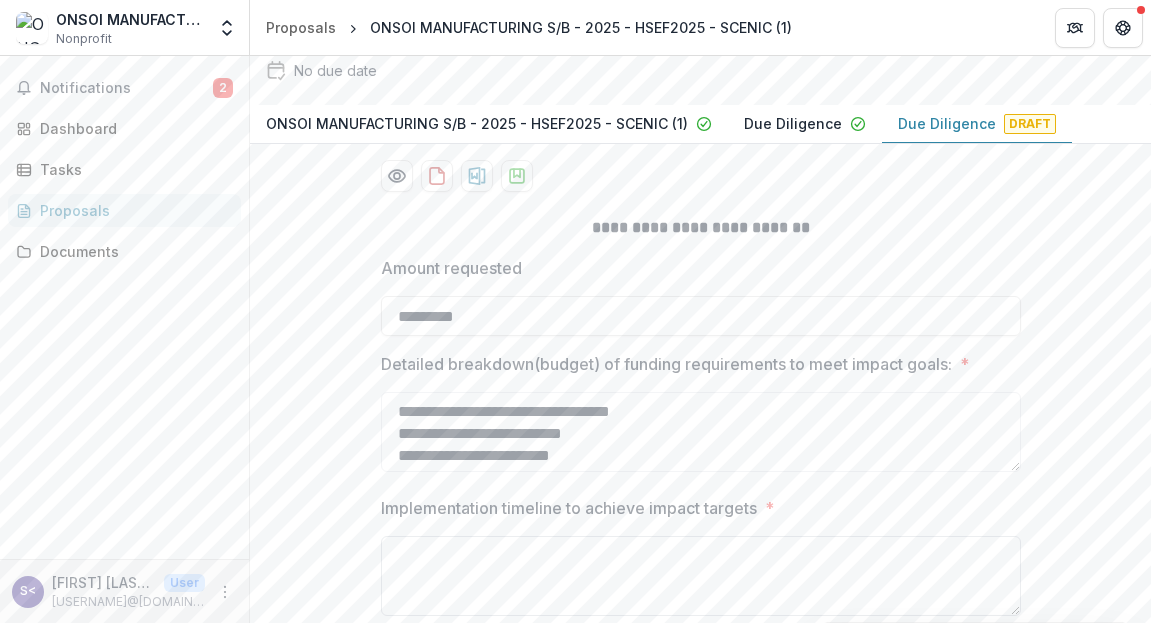 type on "**********" 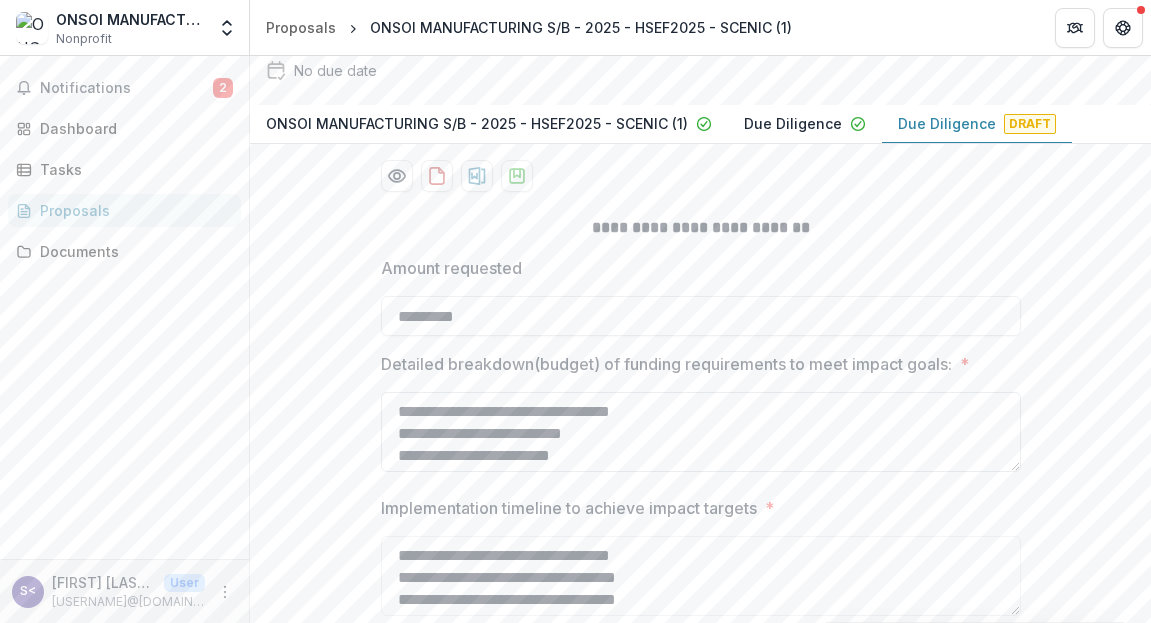scroll, scrollTop: 4, scrollLeft: 0, axis: vertical 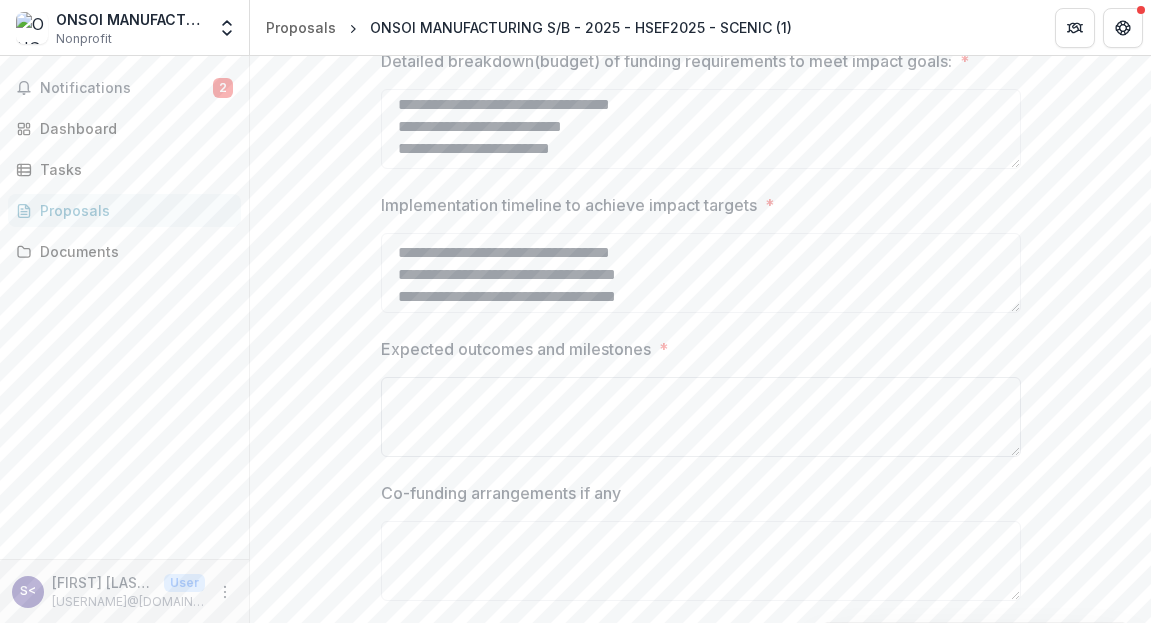 type on "**********" 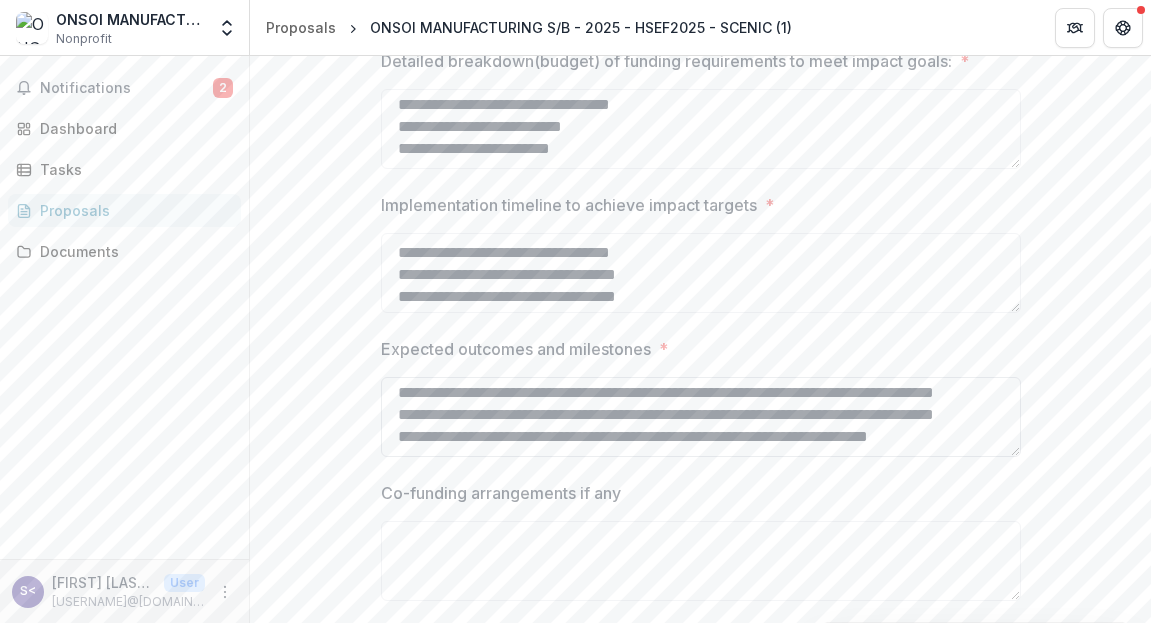 scroll, scrollTop: 61, scrollLeft: 0, axis: vertical 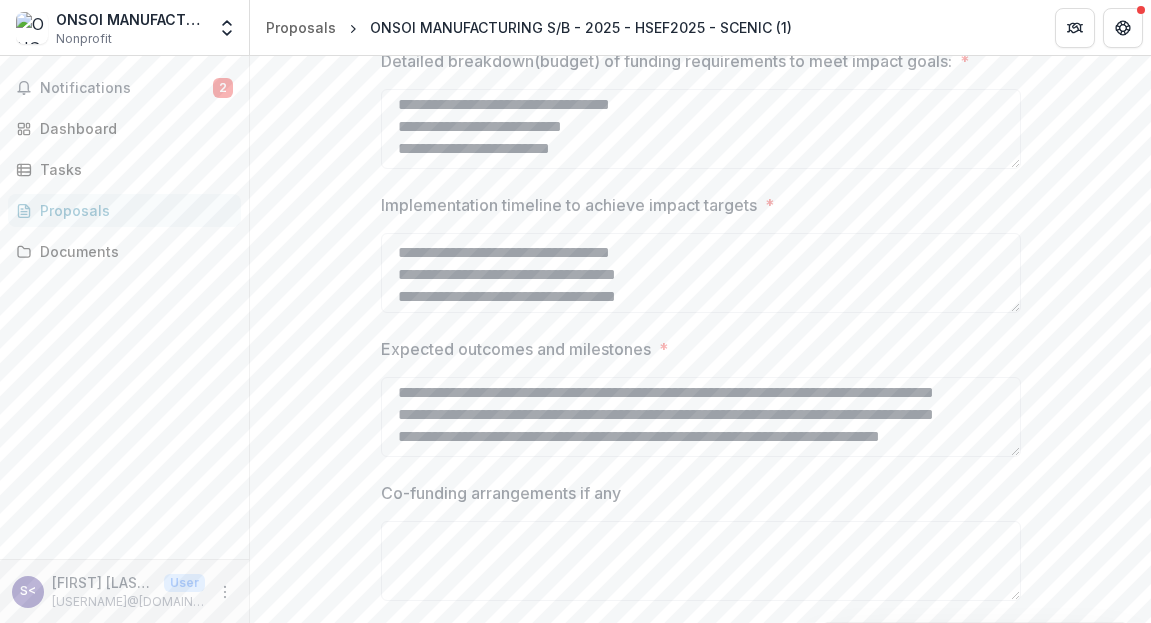 type on "**********" 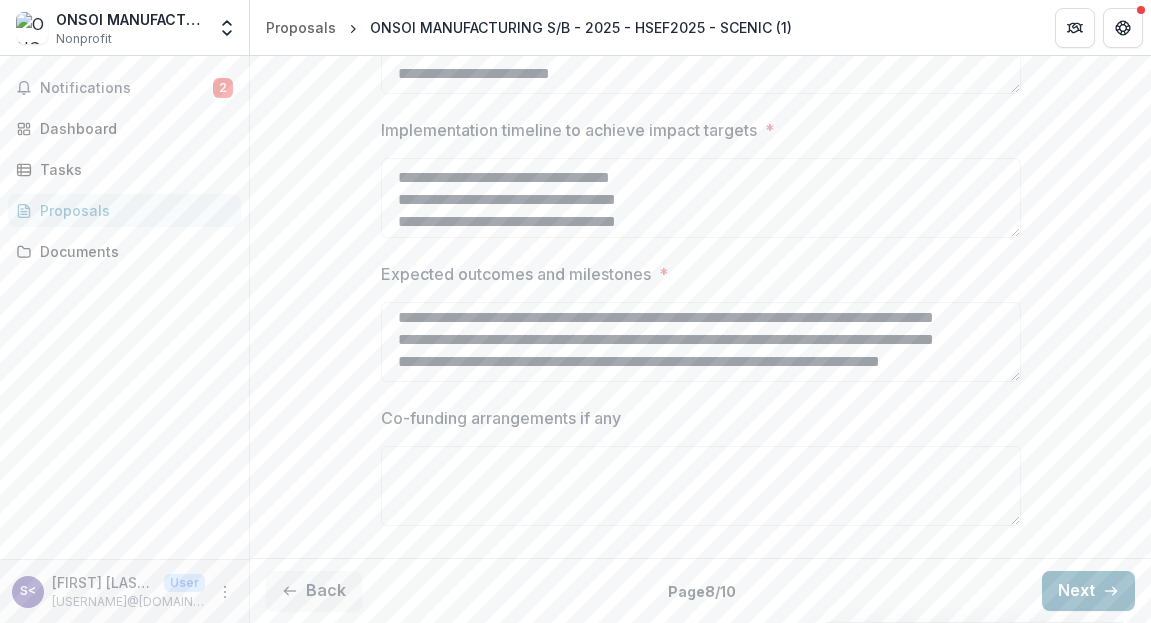 click on "Next" at bounding box center (1088, 591) 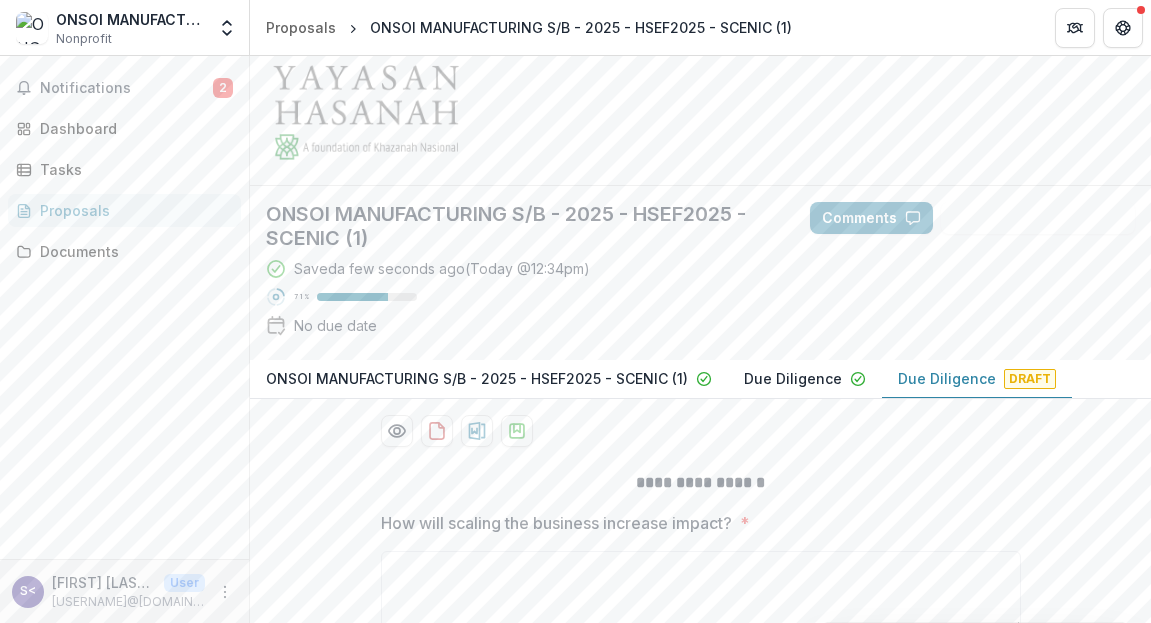 scroll, scrollTop: 59, scrollLeft: 0, axis: vertical 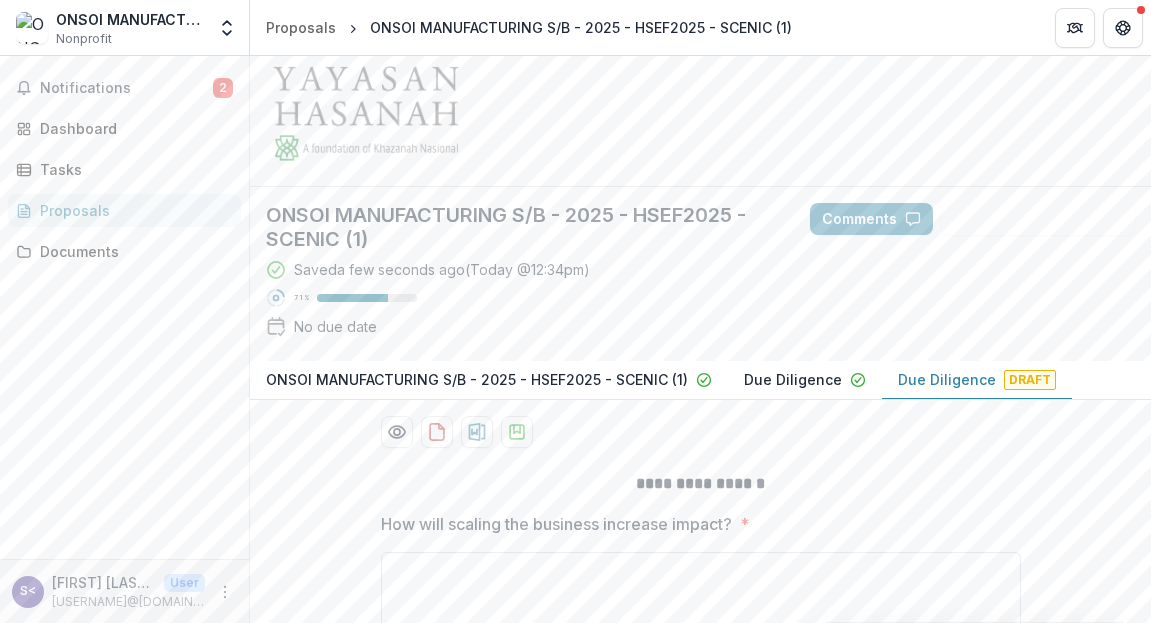 click on "How will scaling the business increase impact? *" at bounding box center (701, 592) 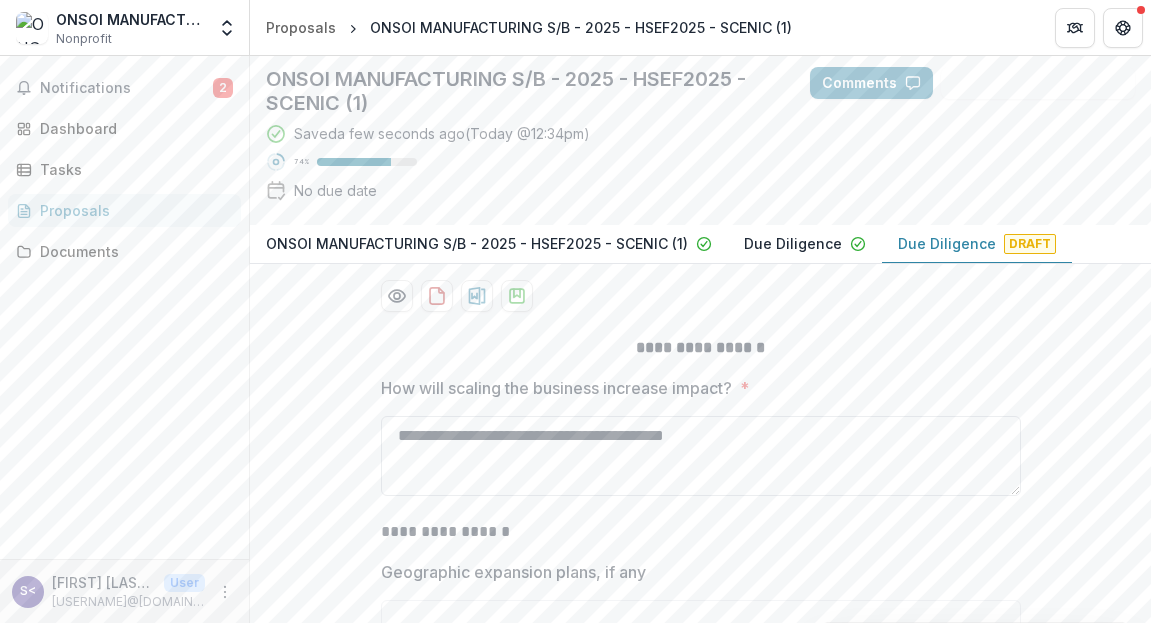 scroll, scrollTop: 212, scrollLeft: 0, axis: vertical 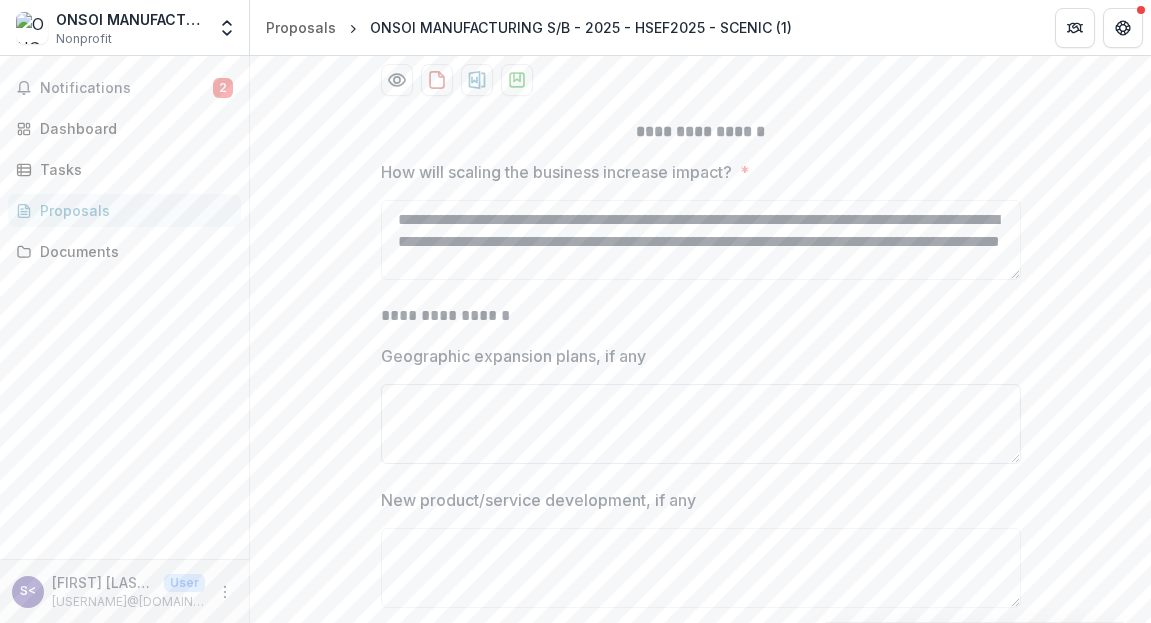 type on "**********" 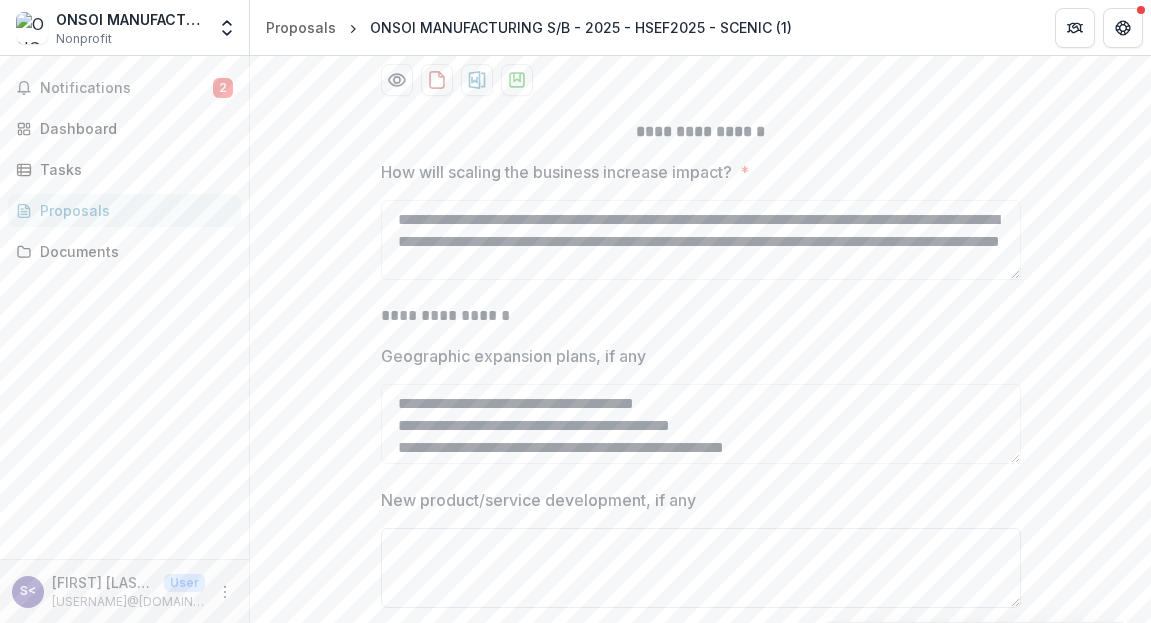 type on "**********" 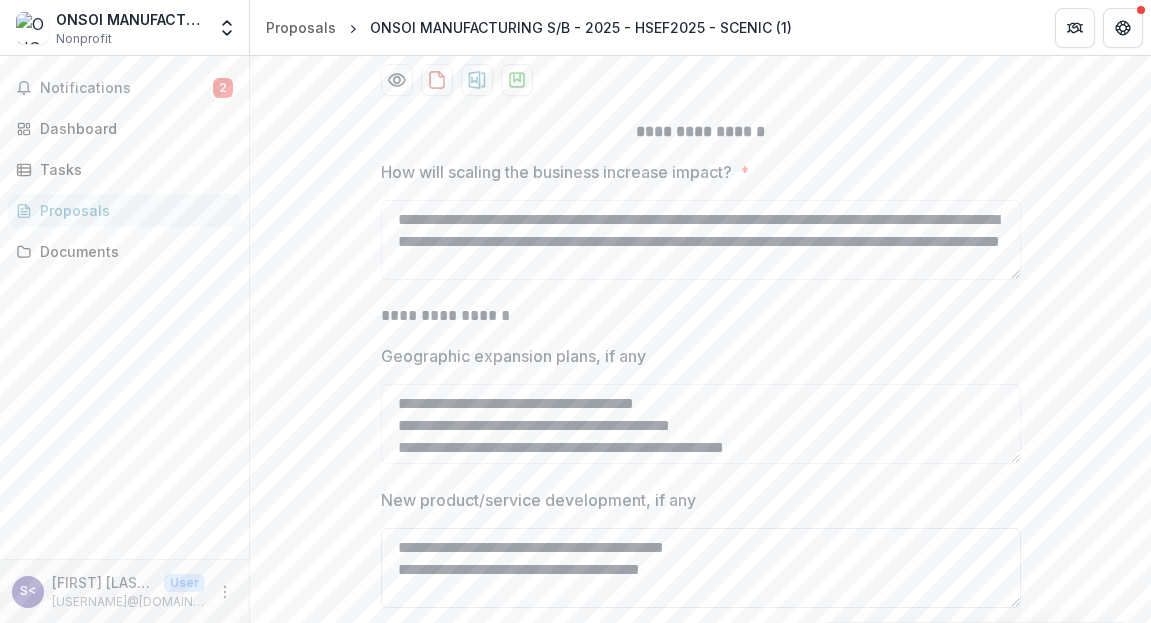scroll, scrollTop: 4, scrollLeft: 0, axis: vertical 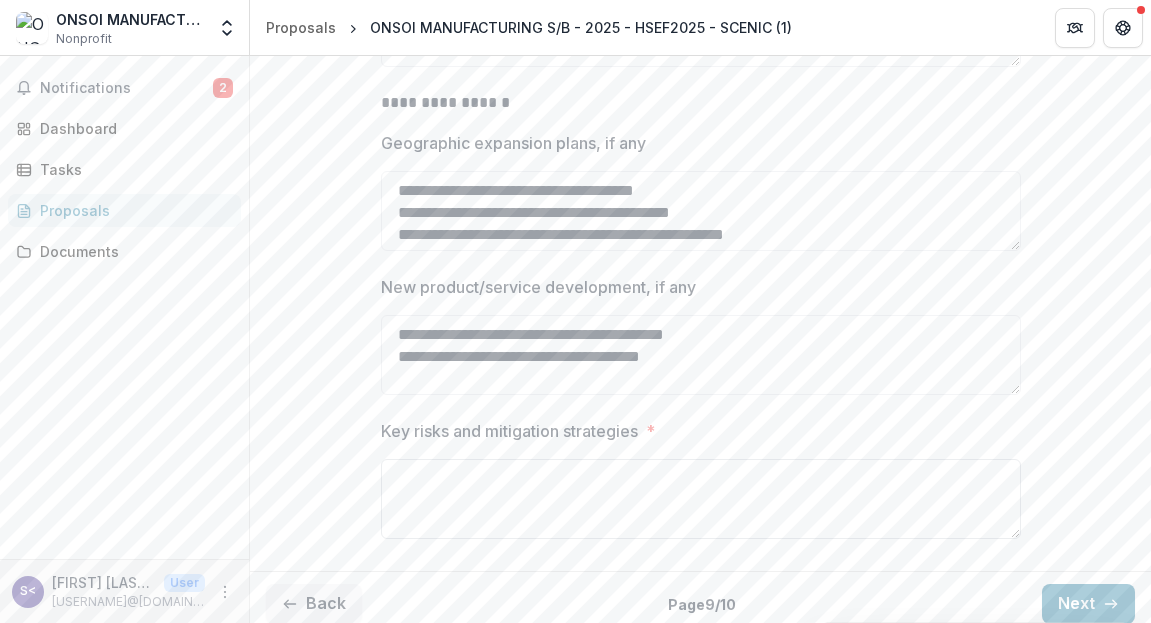 type on "**********" 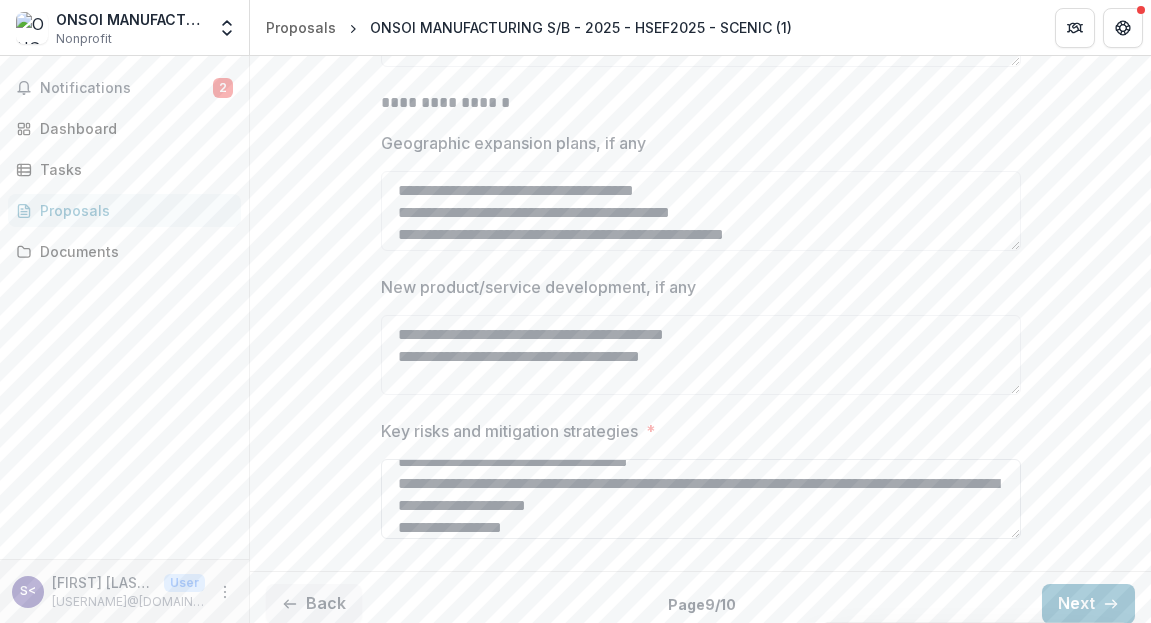 scroll, scrollTop: 61, scrollLeft: 0, axis: vertical 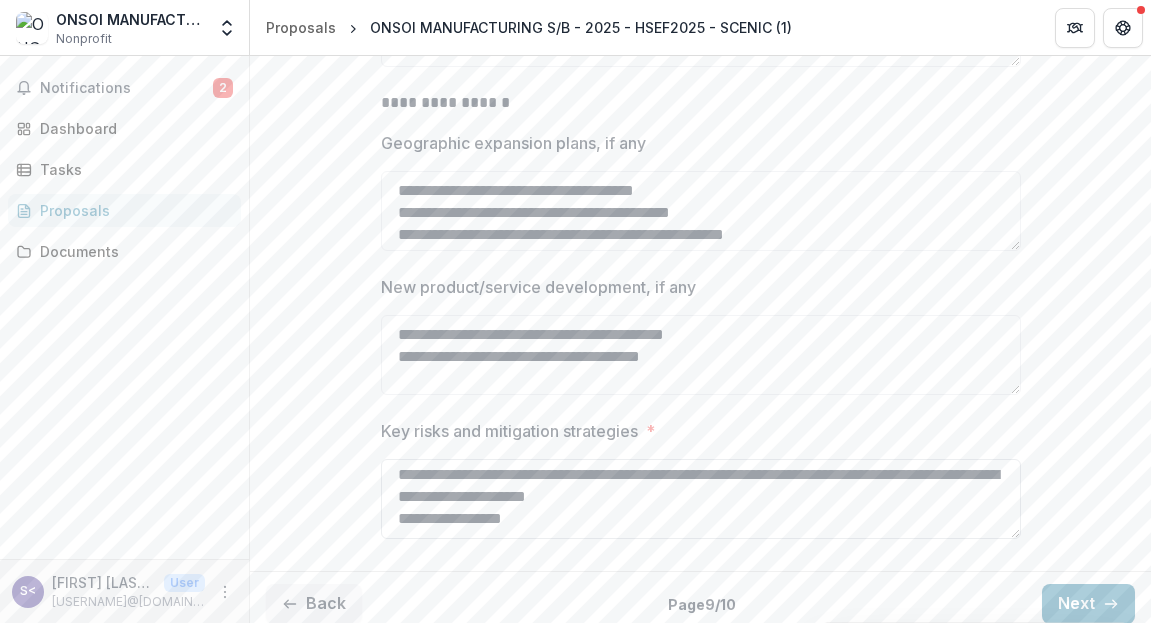 click on "**********" at bounding box center (701, 499) 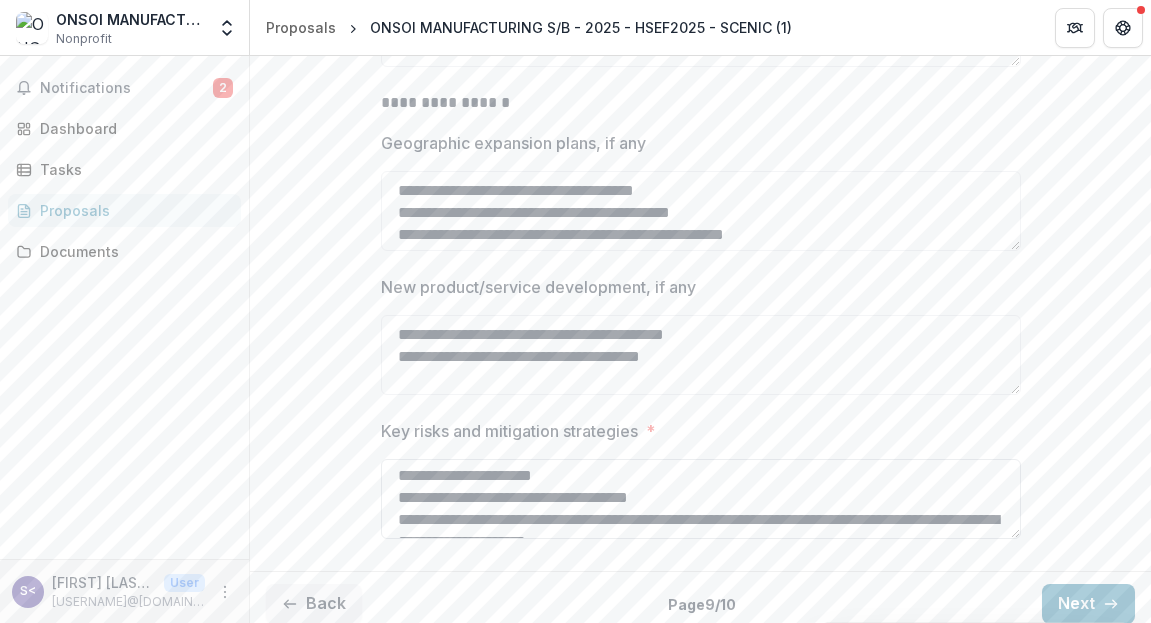 scroll, scrollTop: 0, scrollLeft: 0, axis: both 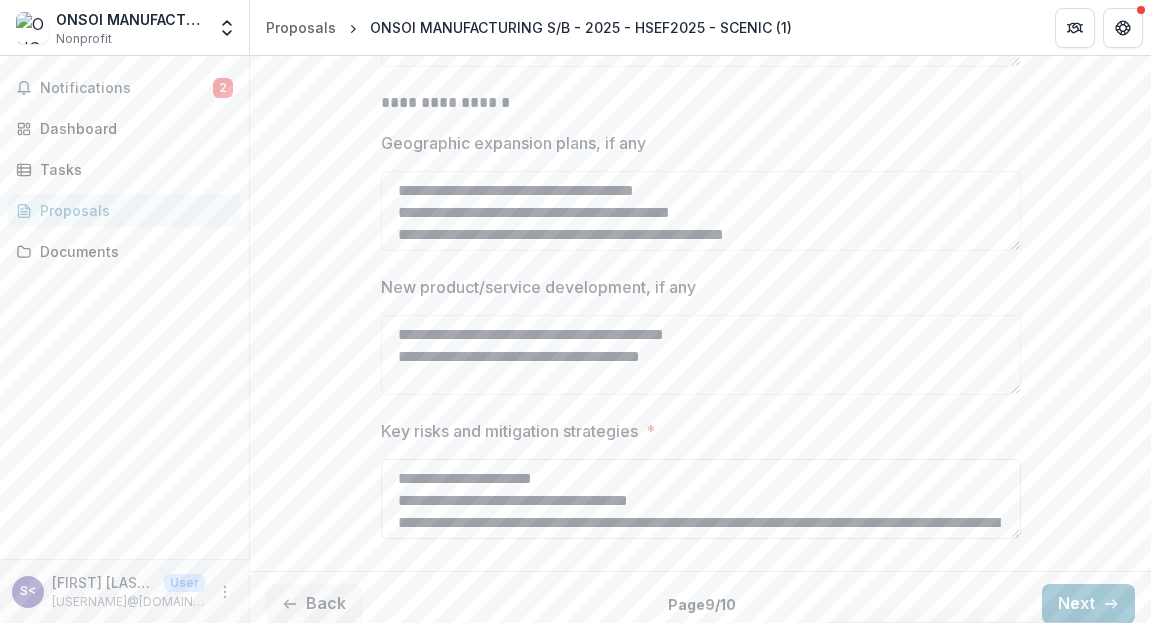 click on "**********" at bounding box center [701, 499] 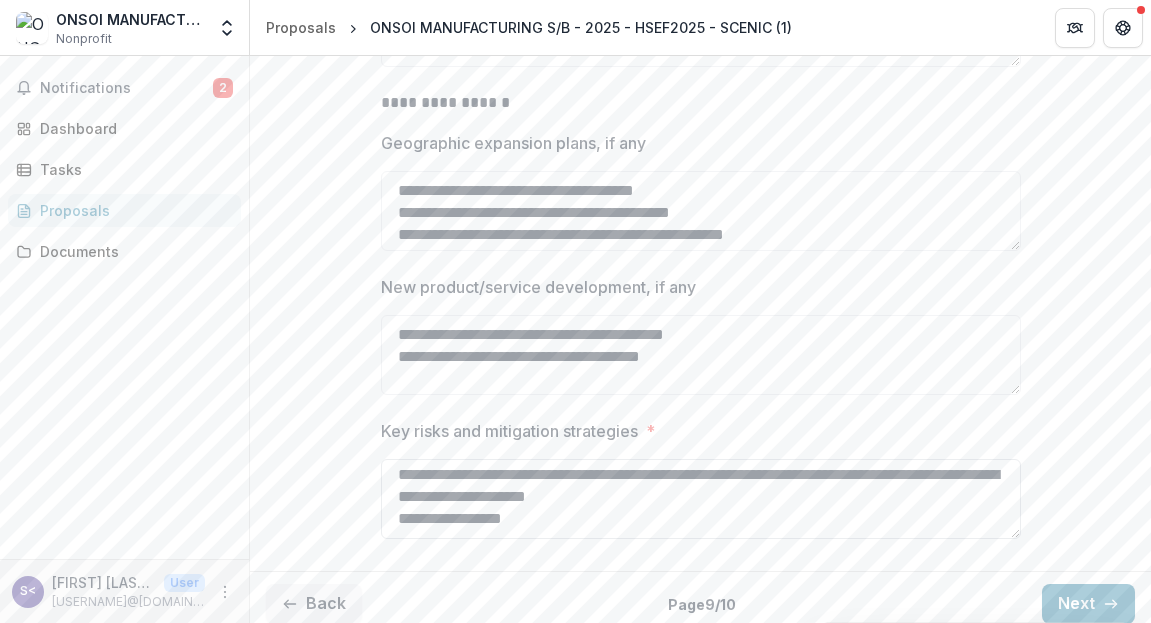 scroll, scrollTop: 70, scrollLeft: 0, axis: vertical 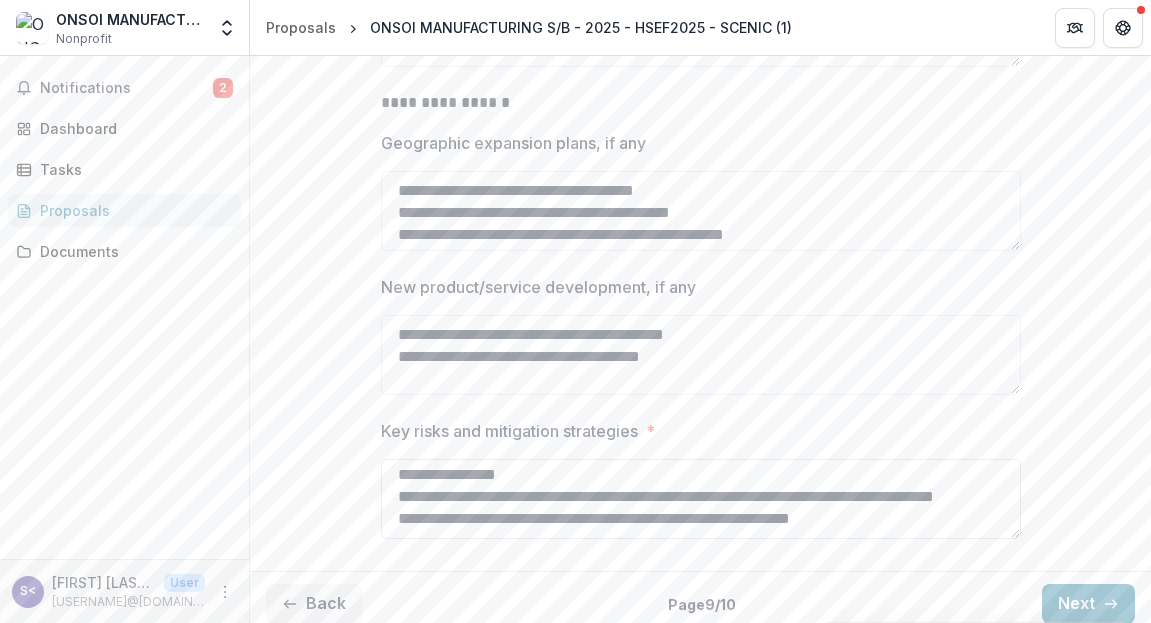 type on "**********" 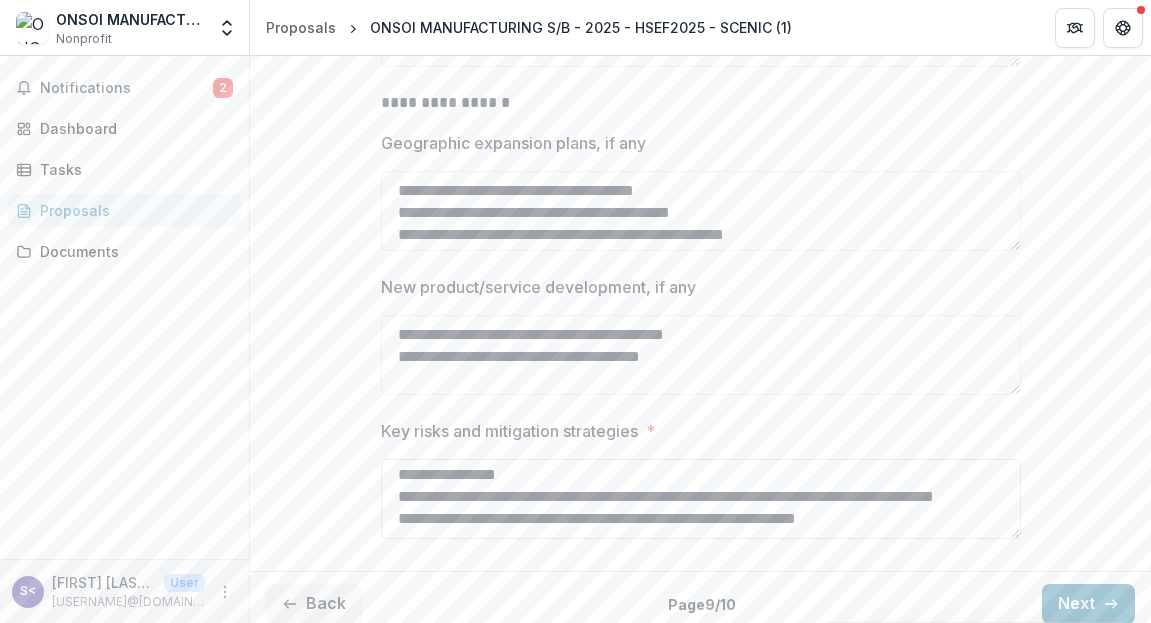 scroll, scrollTop: 127, scrollLeft: 0, axis: vertical 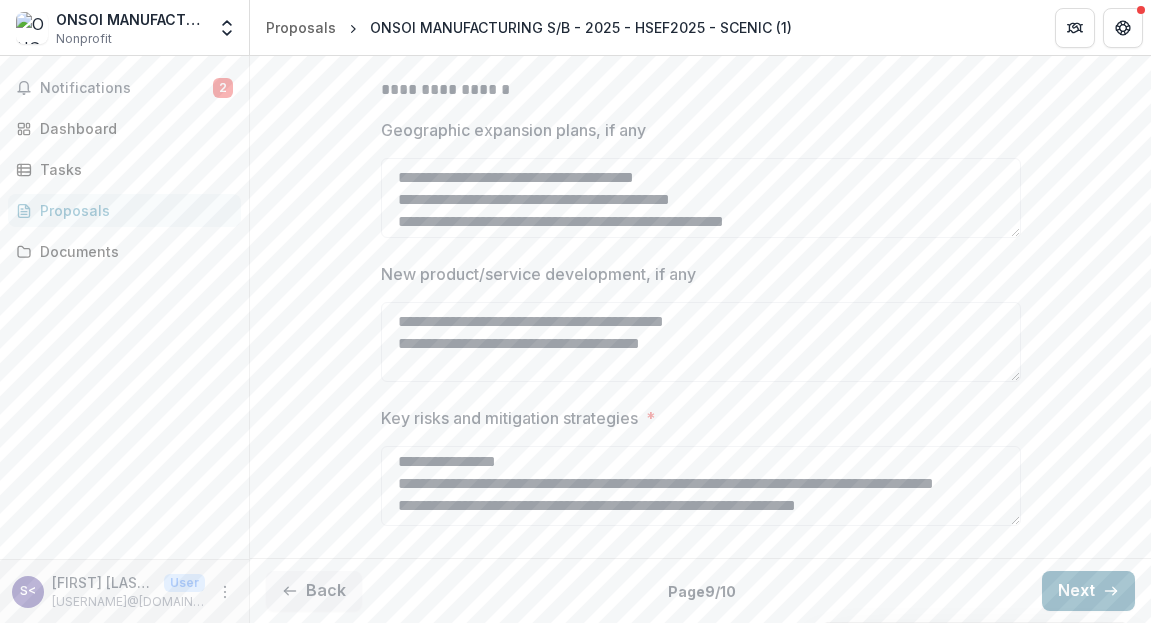 click on "Next" at bounding box center (1088, 591) 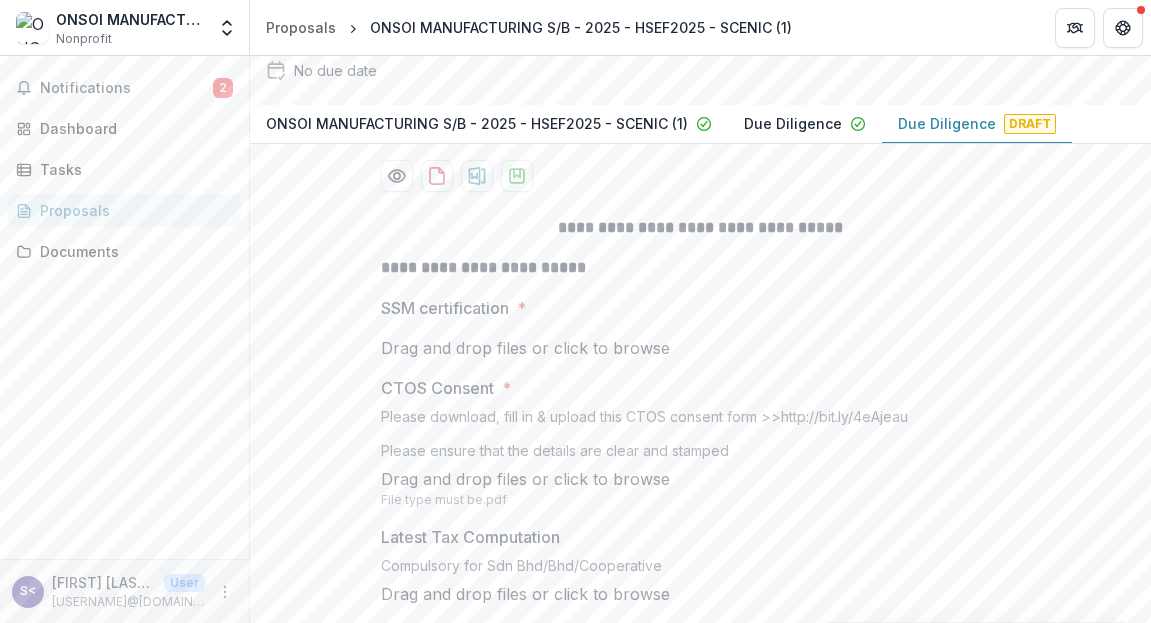 scroll, scrollTop: 316, scrollLeft: 0, axis: vertical 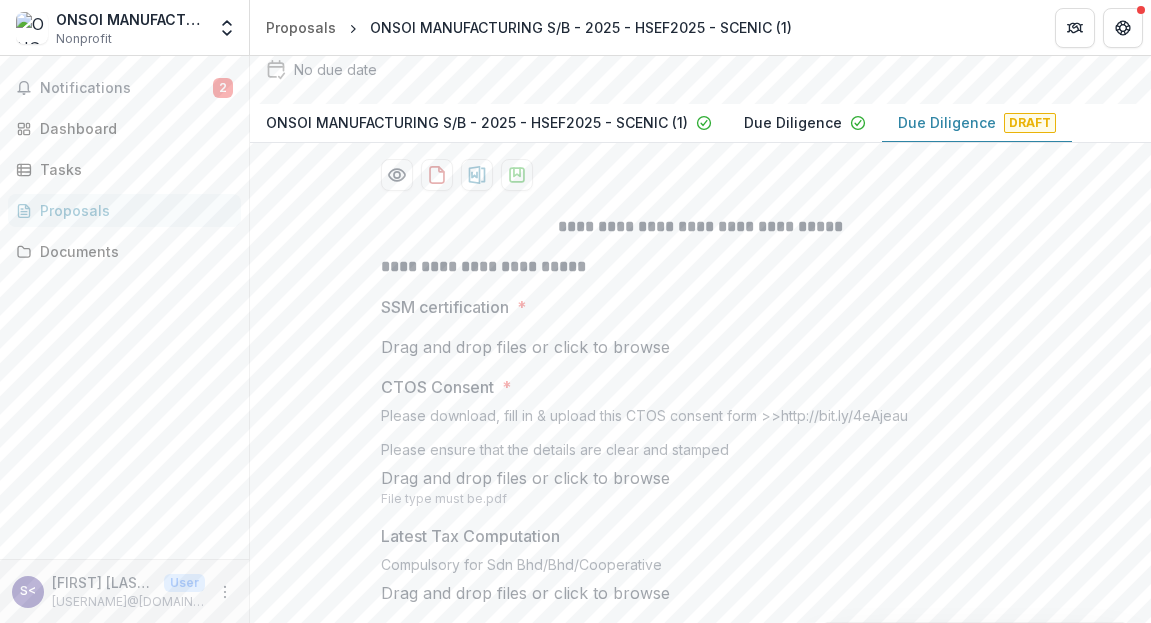 click on "click to browse" at bounding box center (612, 347) 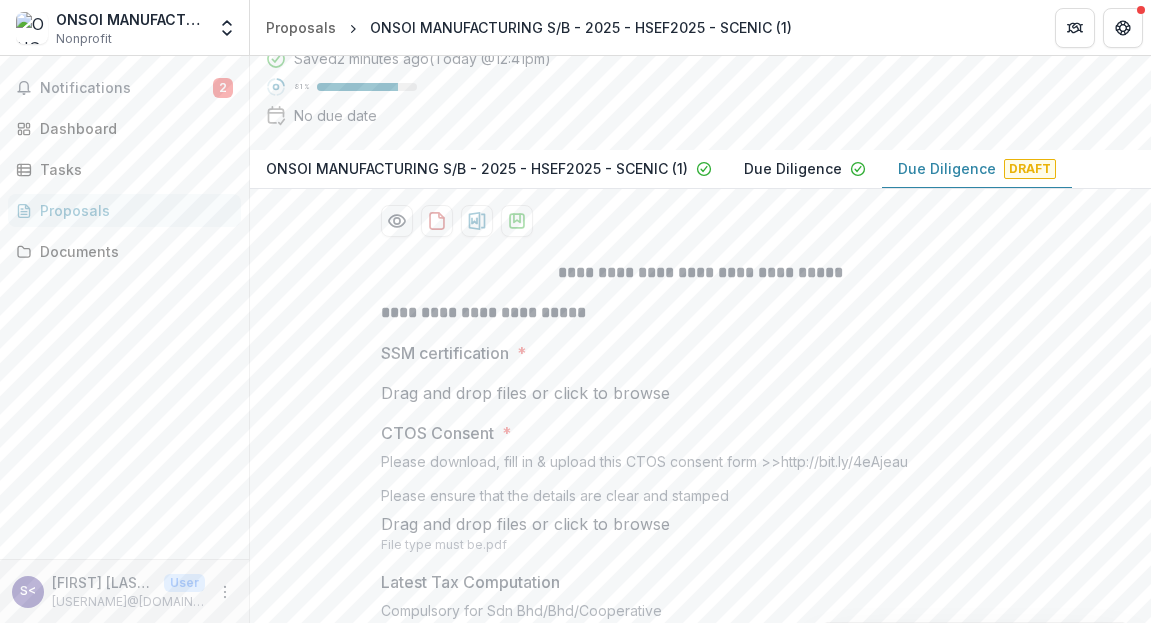 scroll, scrollTop: 793, scrollLeft: 0, axis: vertical 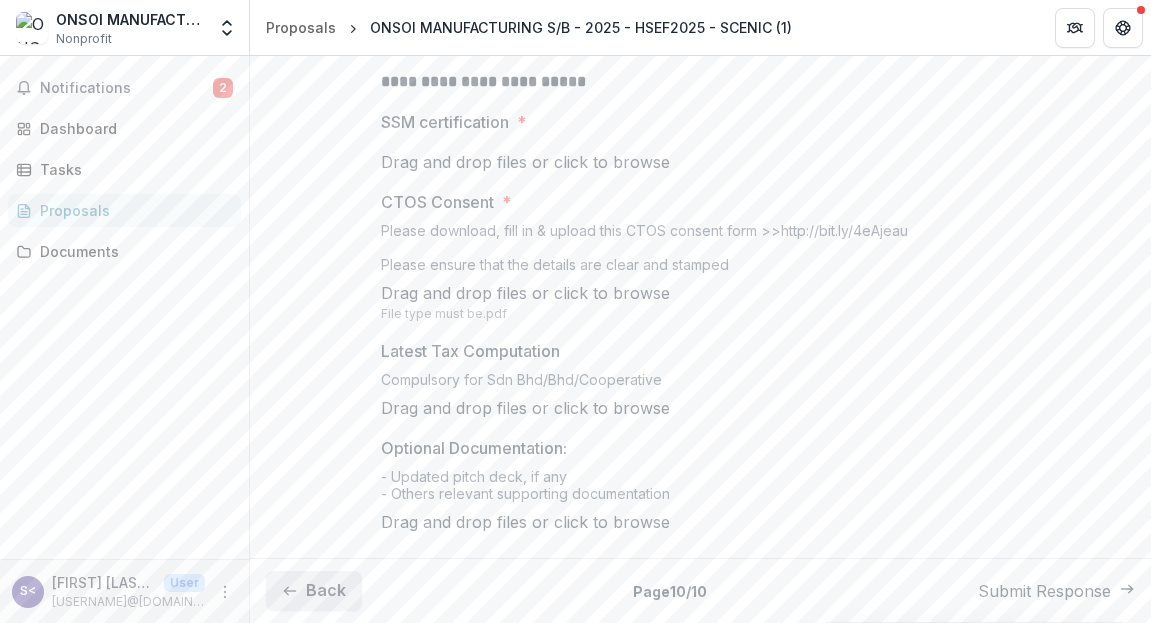 click on "Back" at bounding box center (314, 591) 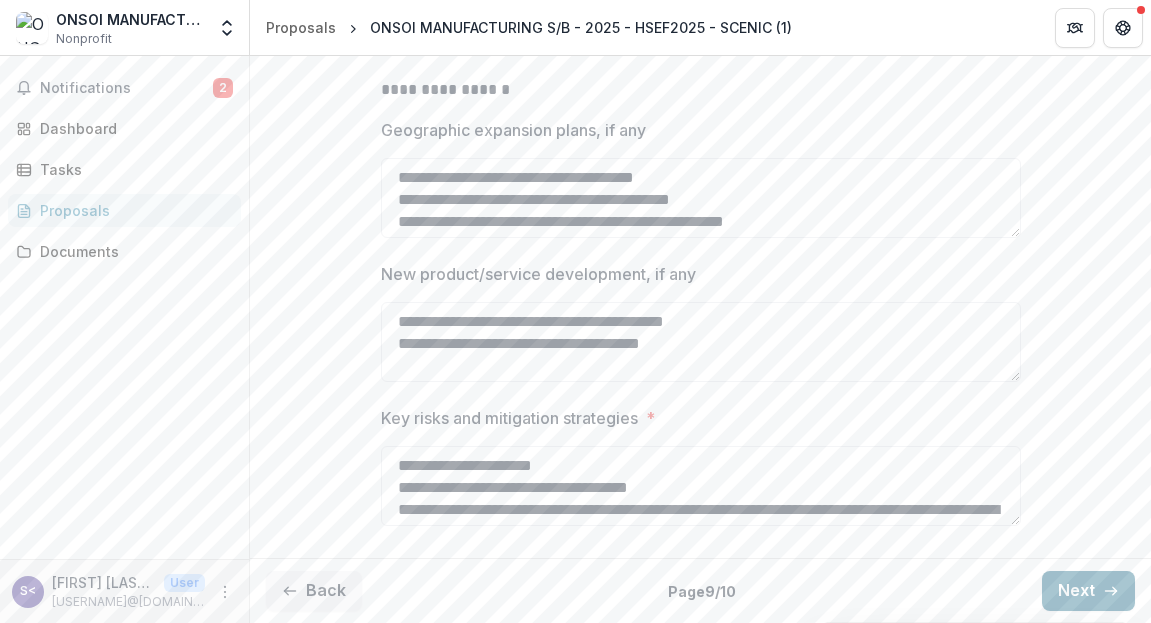 click on "Next" at bounding box center [1088, 591] 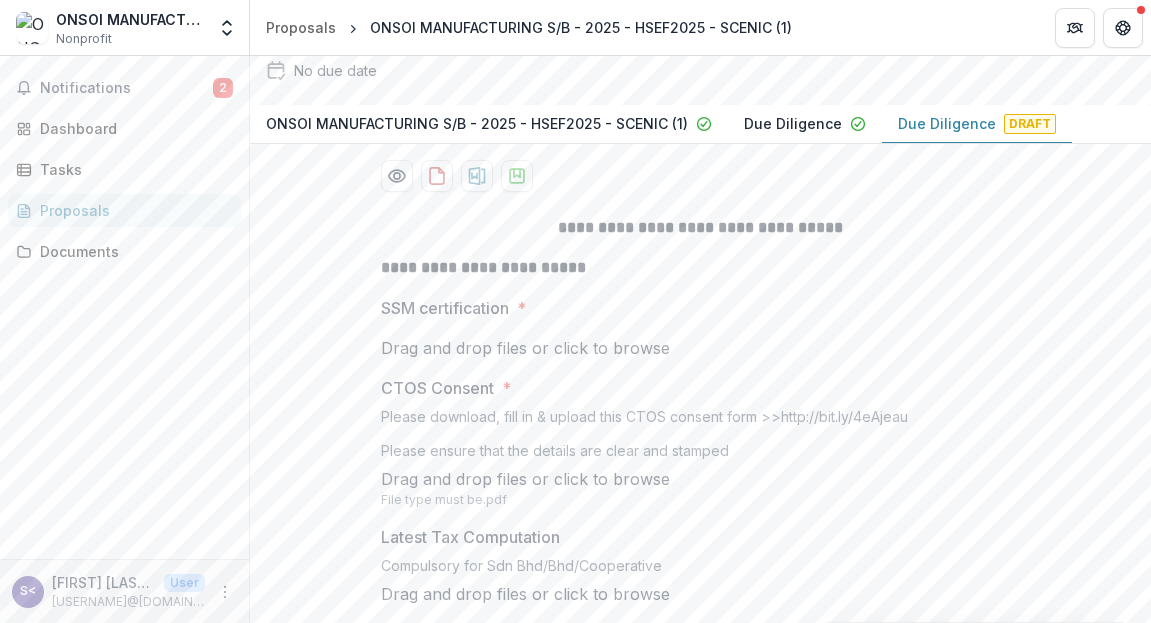 scroll, scrollTop: 329, scrollLeft: 0, axis: vertical 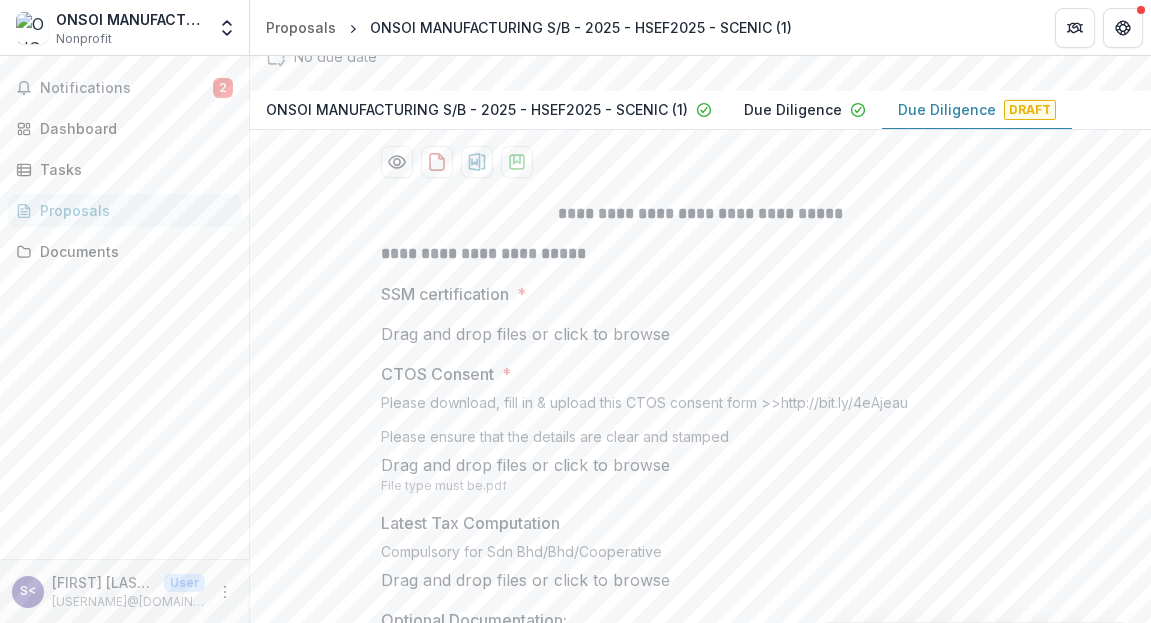 click on "click to browse" at bounding box center [612, 334] 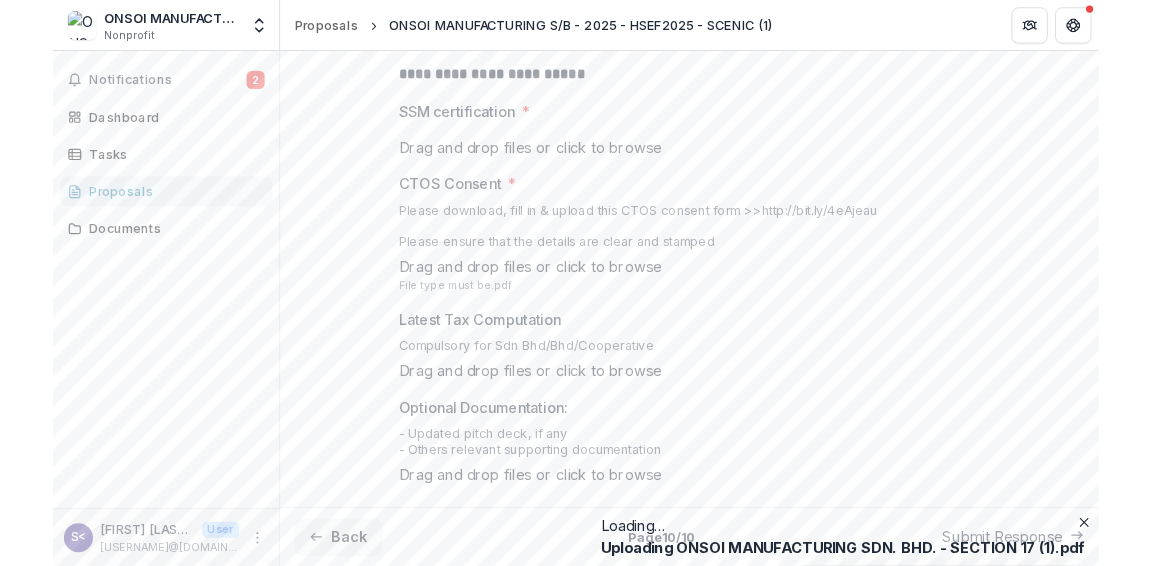 scroll, scrollTop: 656, scrollLeft: 0, axis: vertical 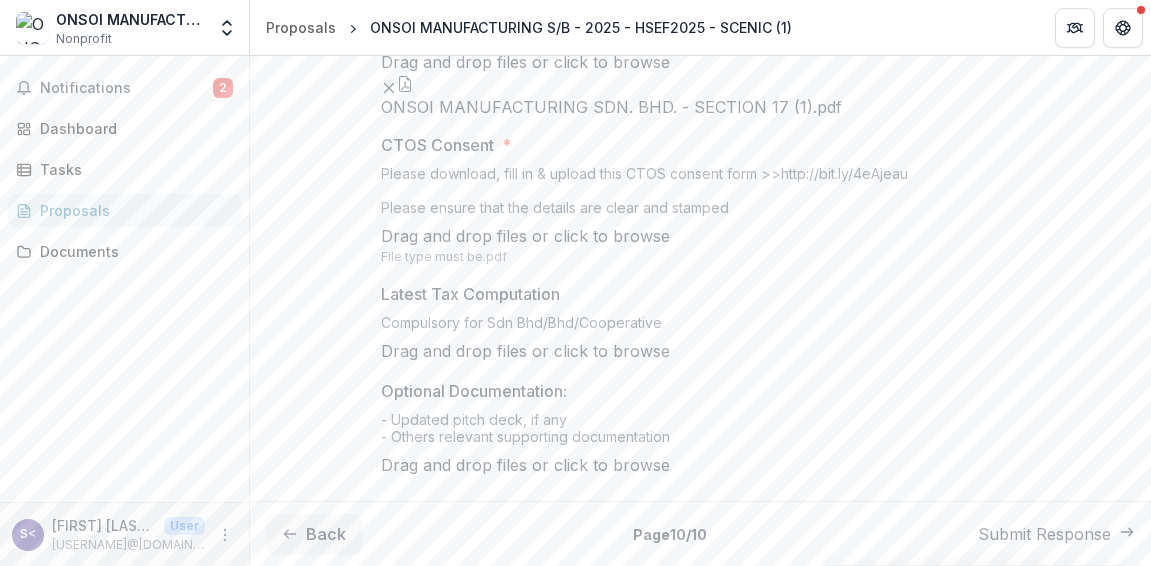 click on "click to browse" at bounding box center (612, 236) 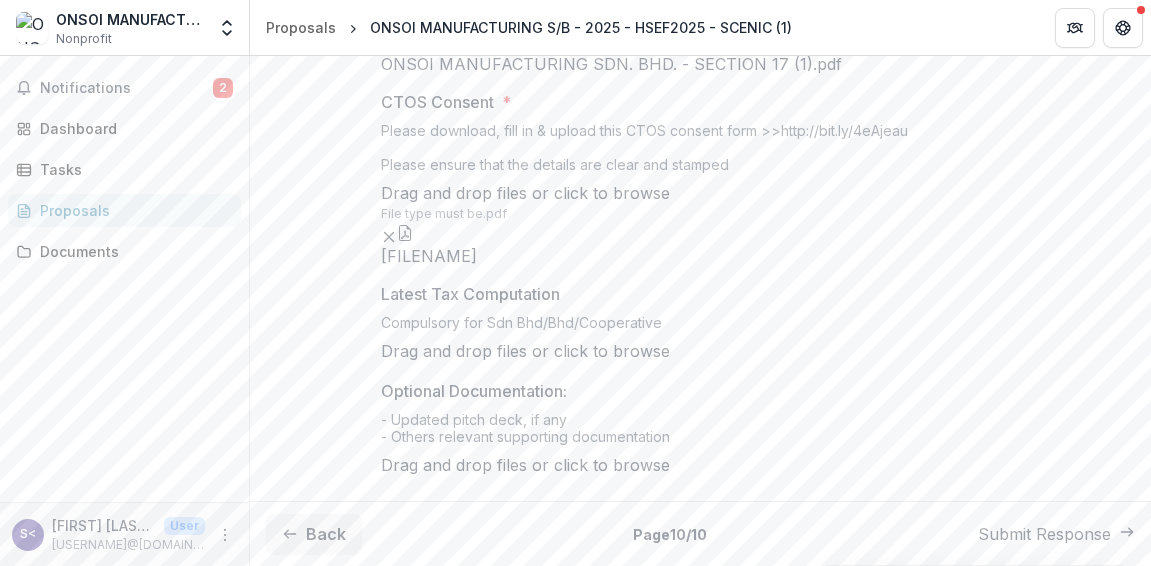 scroll, scrollTop: 1178, scrollLeft: 0, axis: vertical 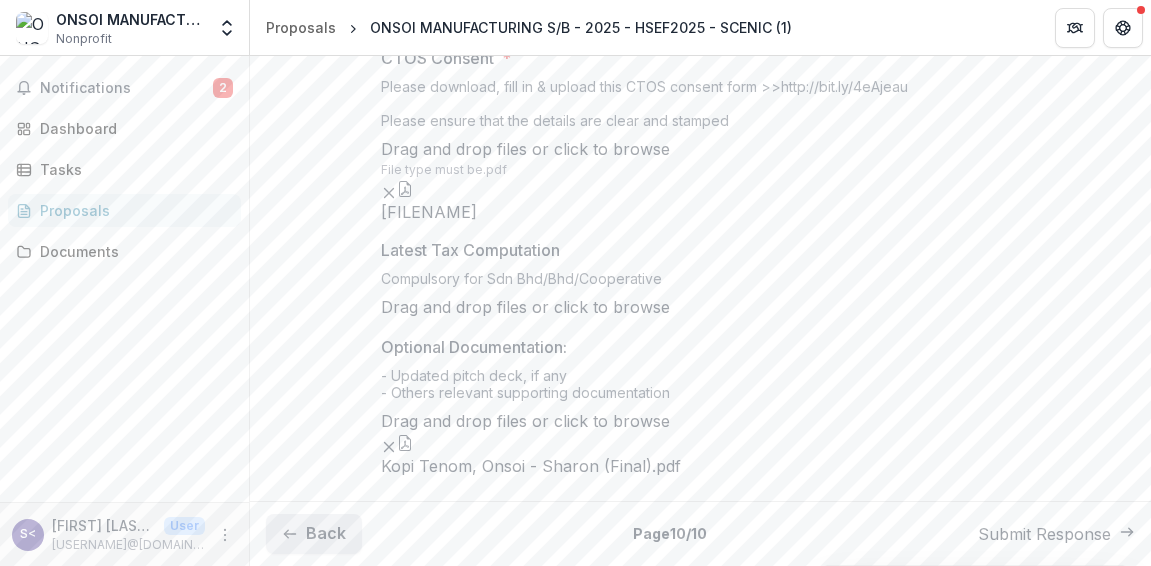 click on "Back" at bounding box center [314, 534] 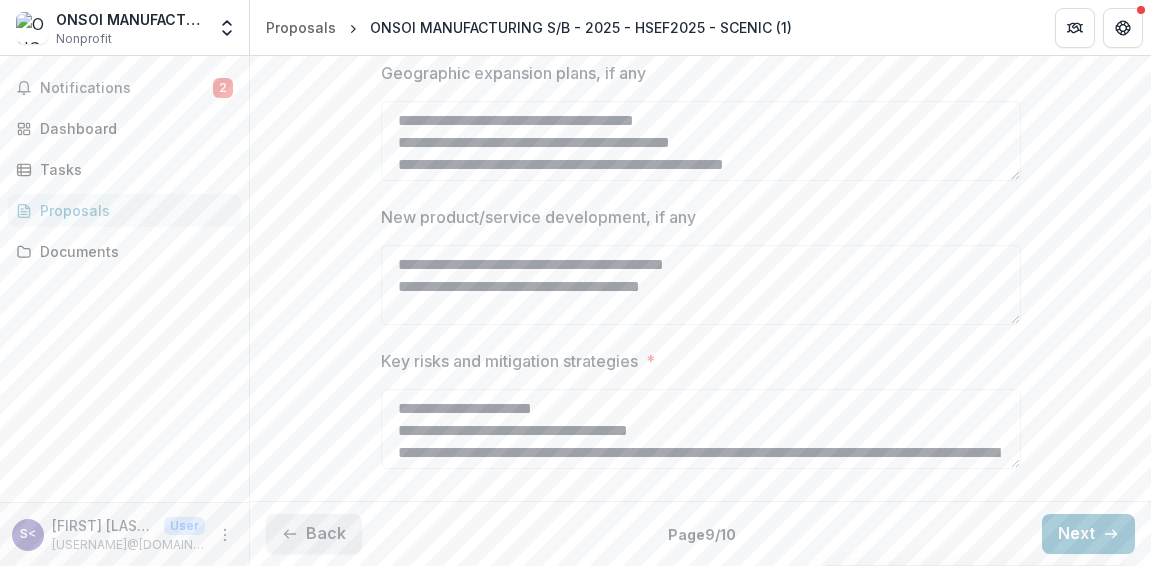 click on "Back" at bounding box center [314, 534] 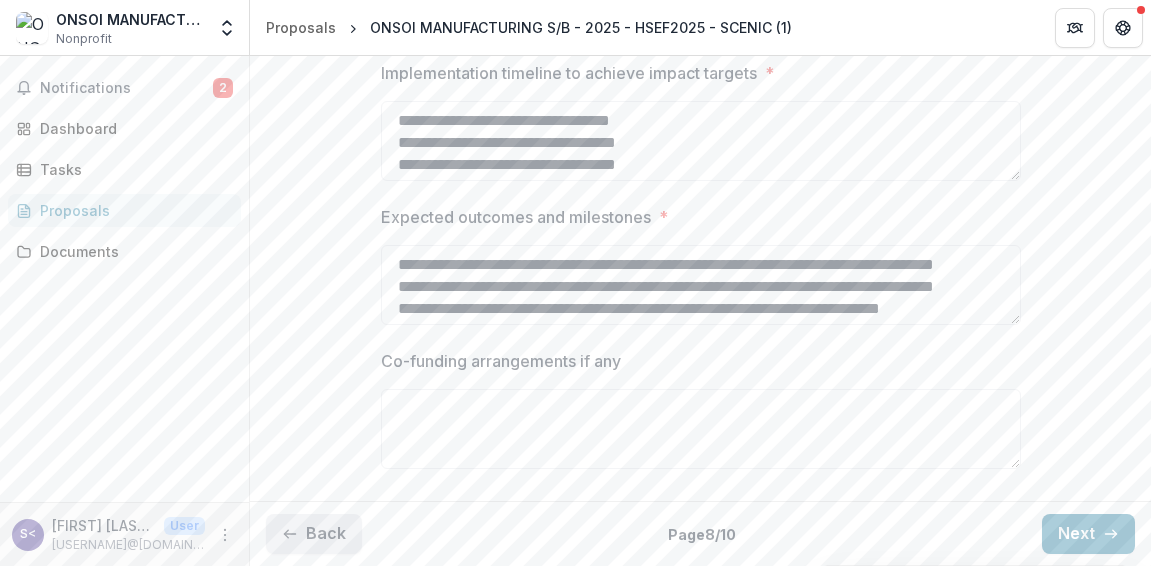 click on "Back" at bounding box center (314, 534) 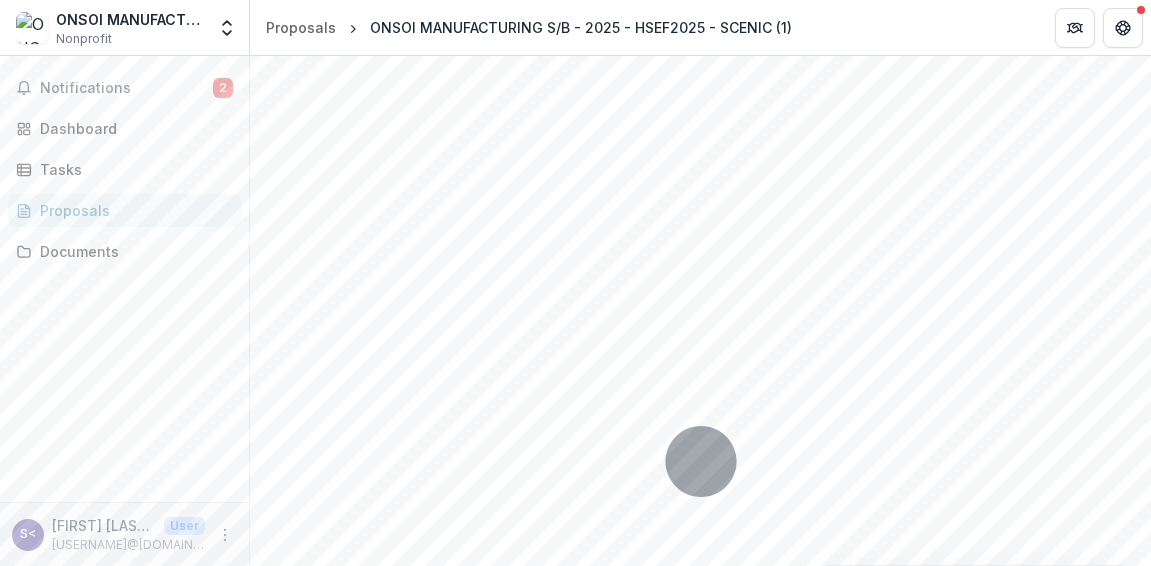 click on "Back" at bounding box center (314, 1635) 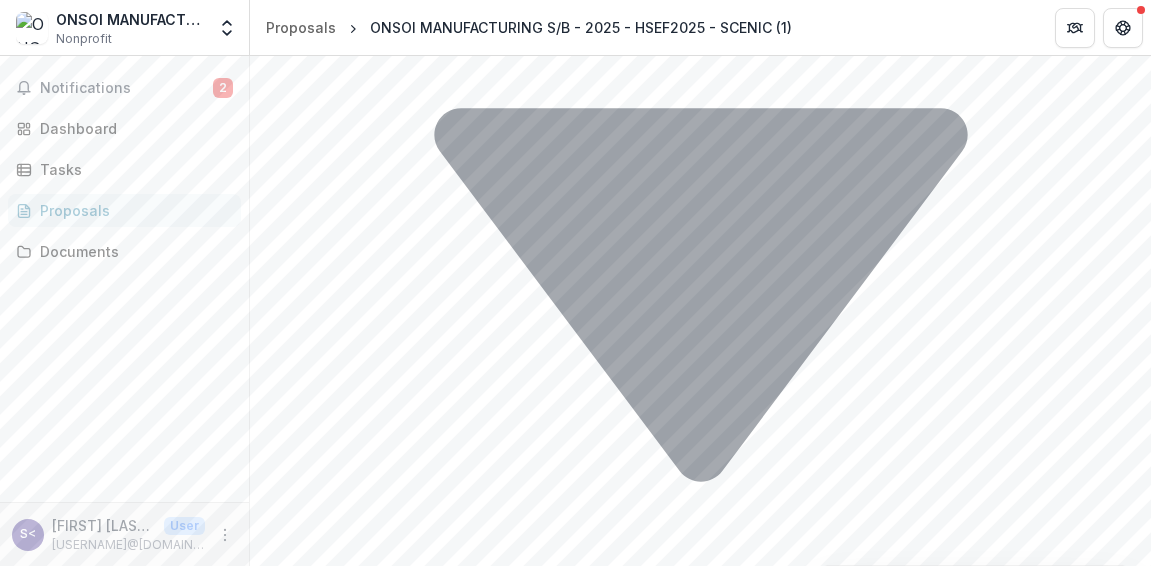 click on "Back" at bounding box center [314, 1811] 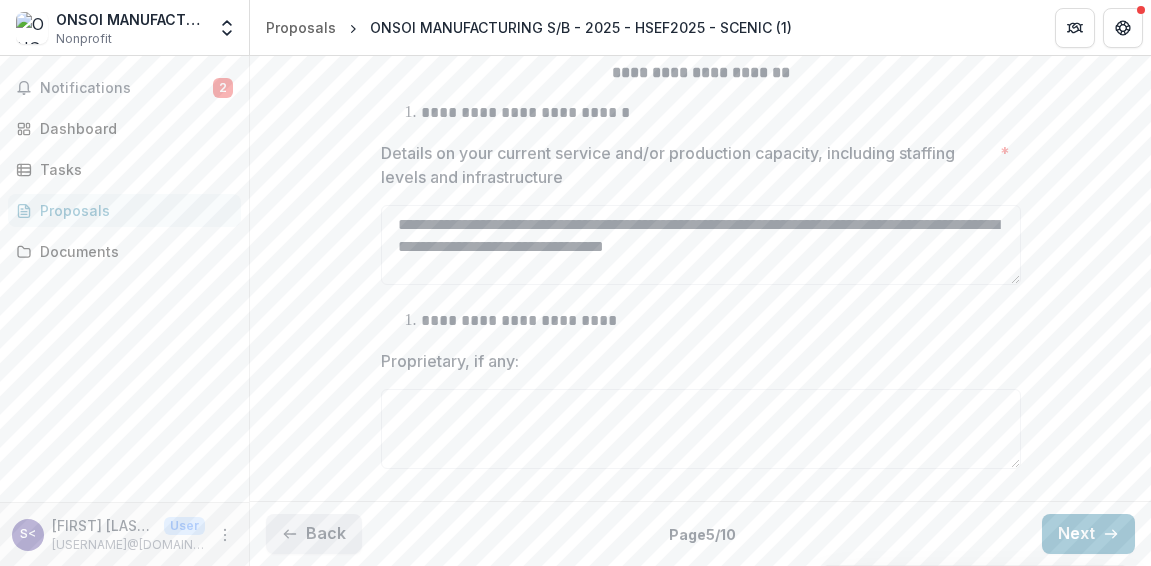 click on "Back" at bounding box center [314, 534] 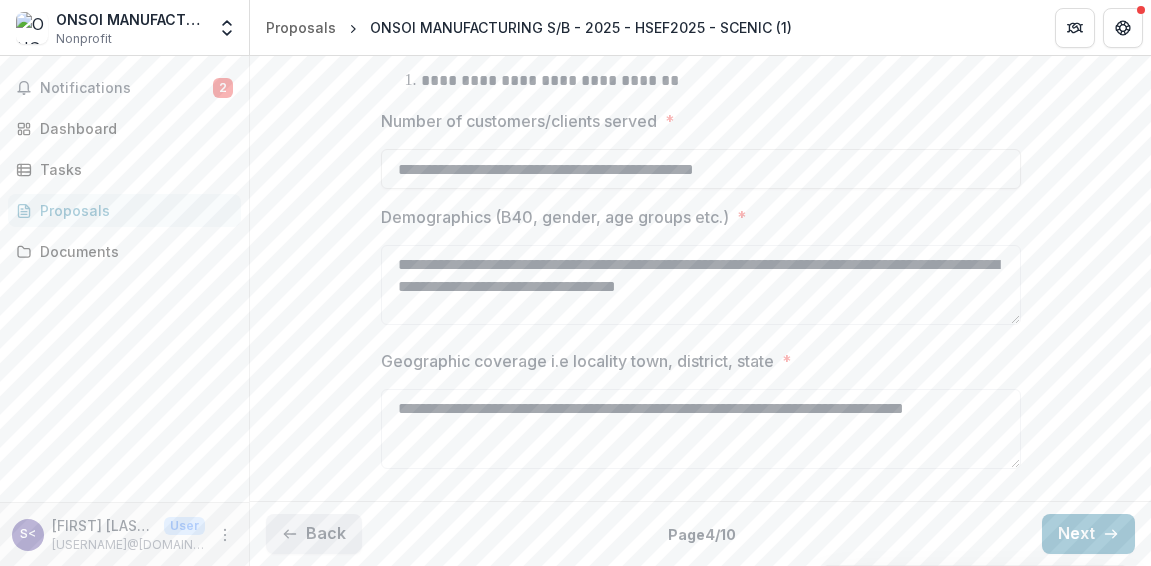click on "Back" at bounding box center [314, 534] 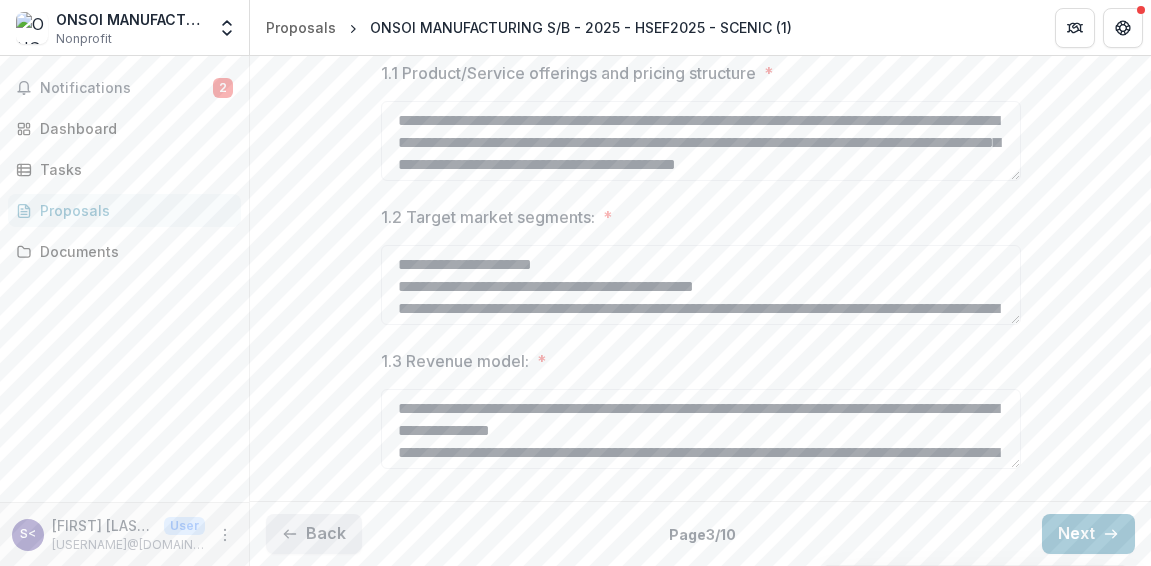 click on "Back" at bounding box center [314, 534] 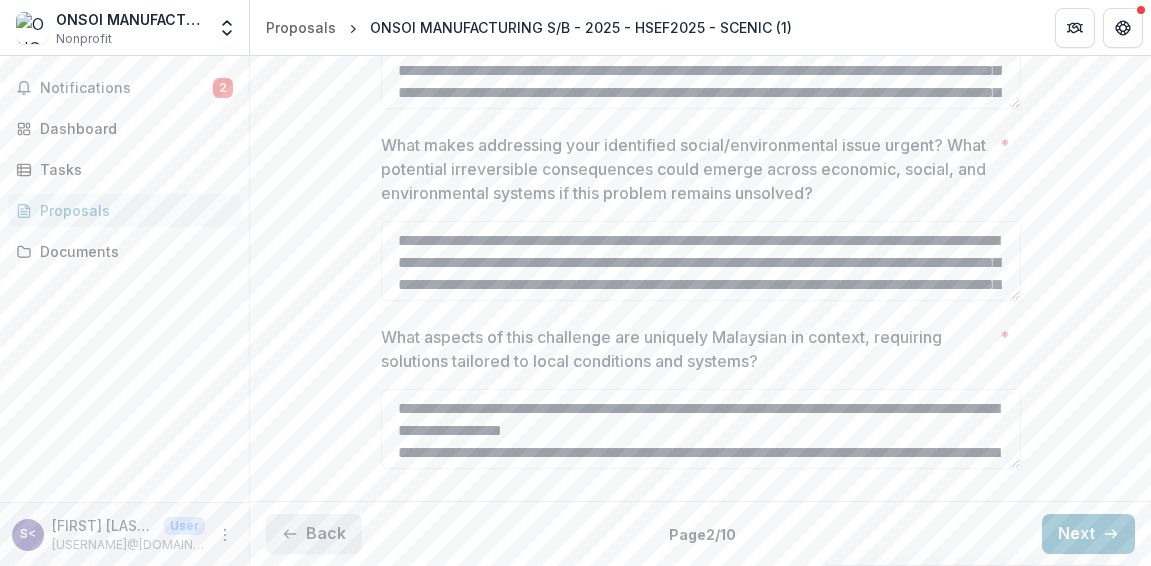 click on "Back" at bounding box center [314, 534] 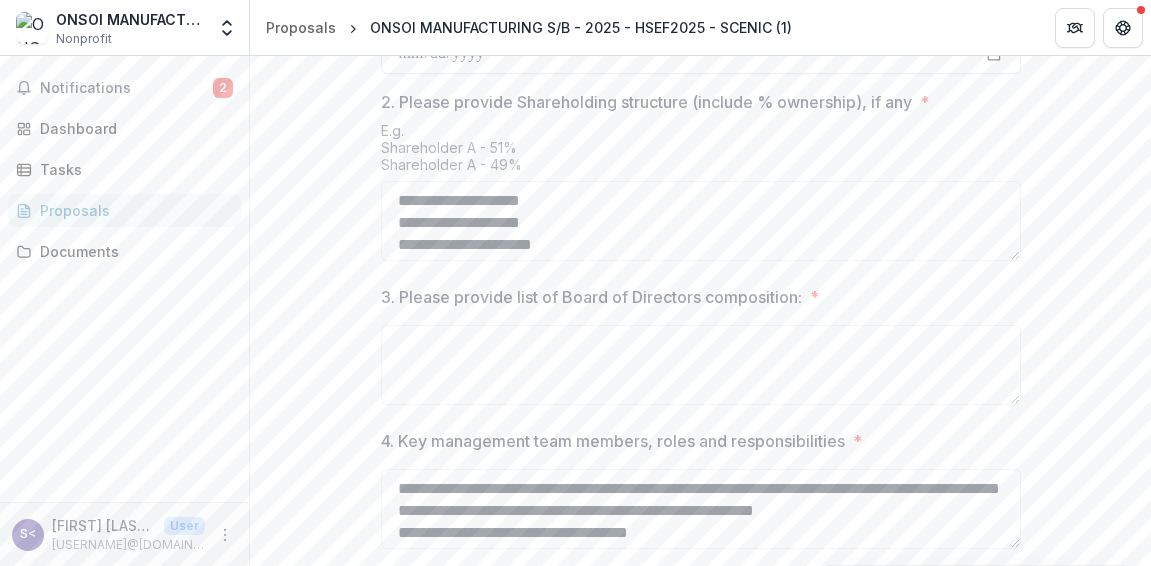 scroll, scrollTop: 1110, scrollLeft: 0, axis: vertical 